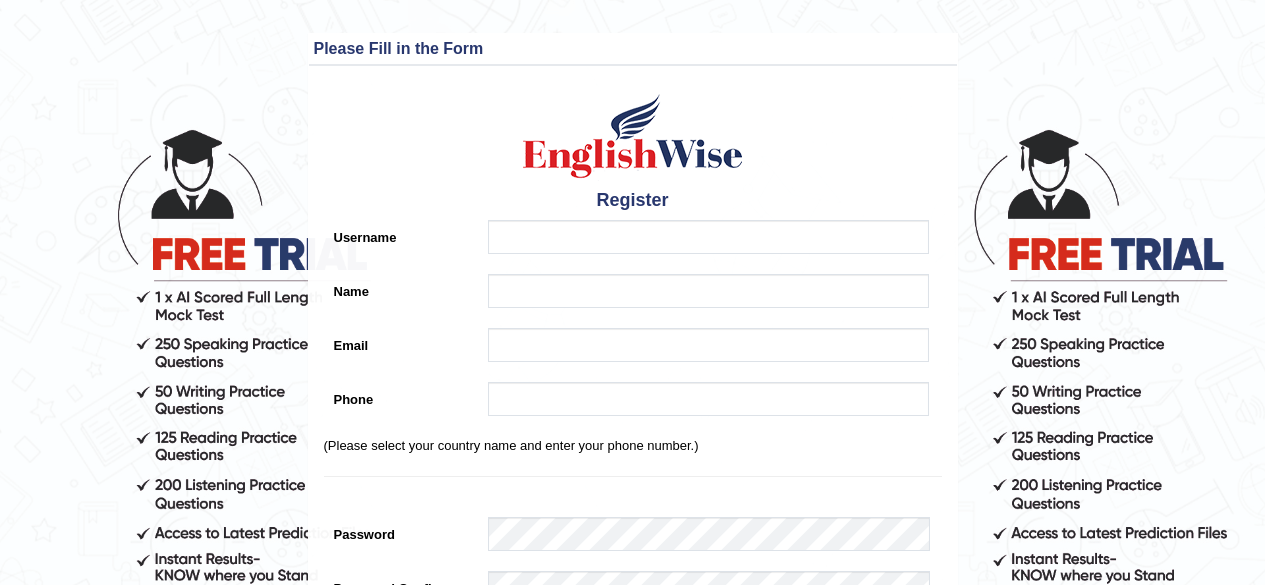 scroll, scrollTop: 0, scrollLeft: 0, axis: both 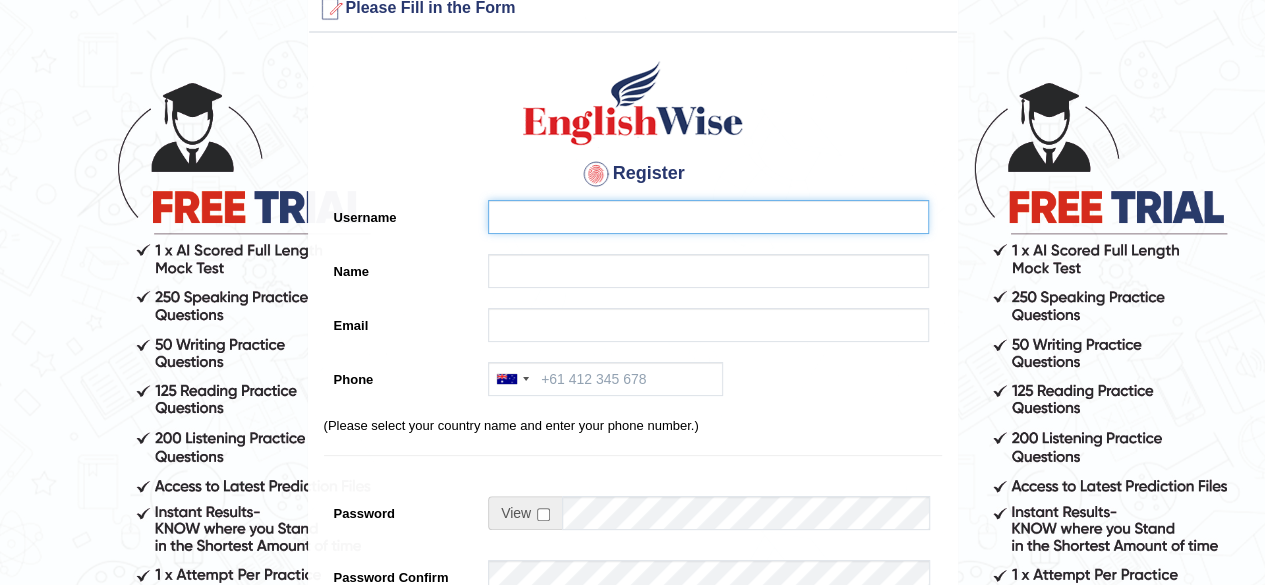 click on "Username" at bounding box center (708, 217) 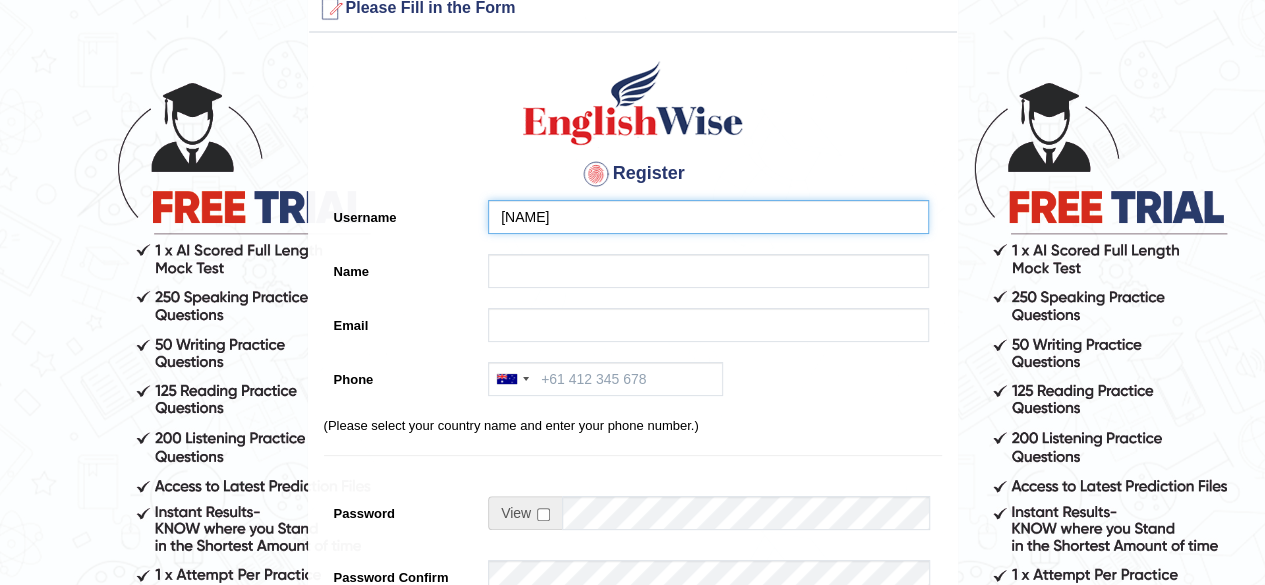 type on "[NAME]" 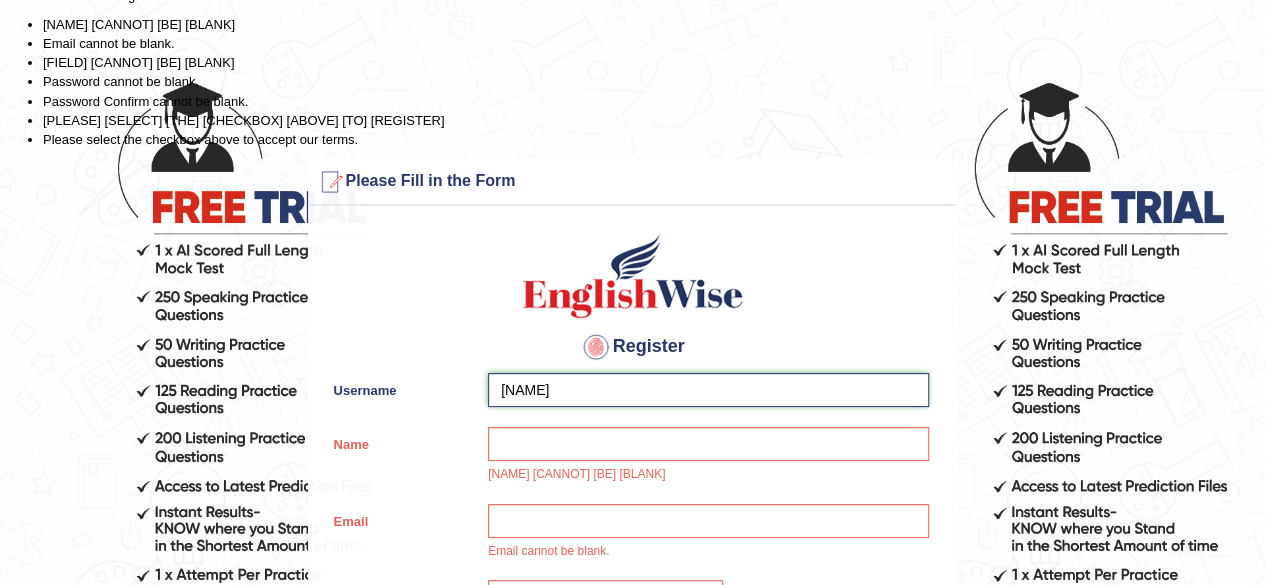 scroll, scrollTop: 220, scrollLeft: 0, axis: vertical 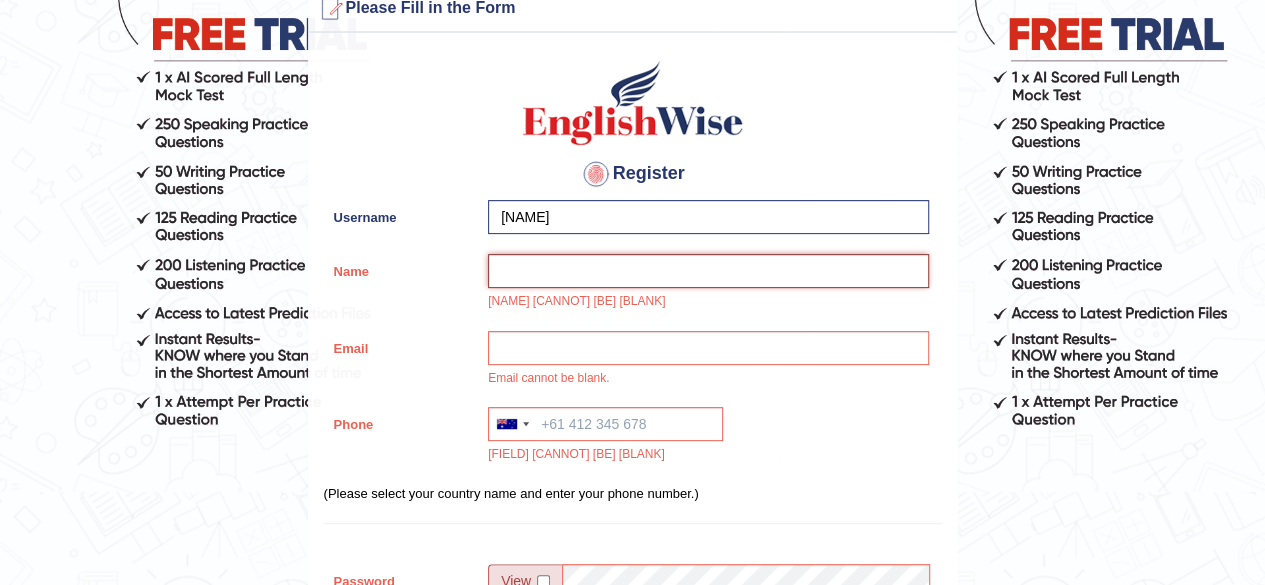 click on "Name" at bounding box center [708, 271] 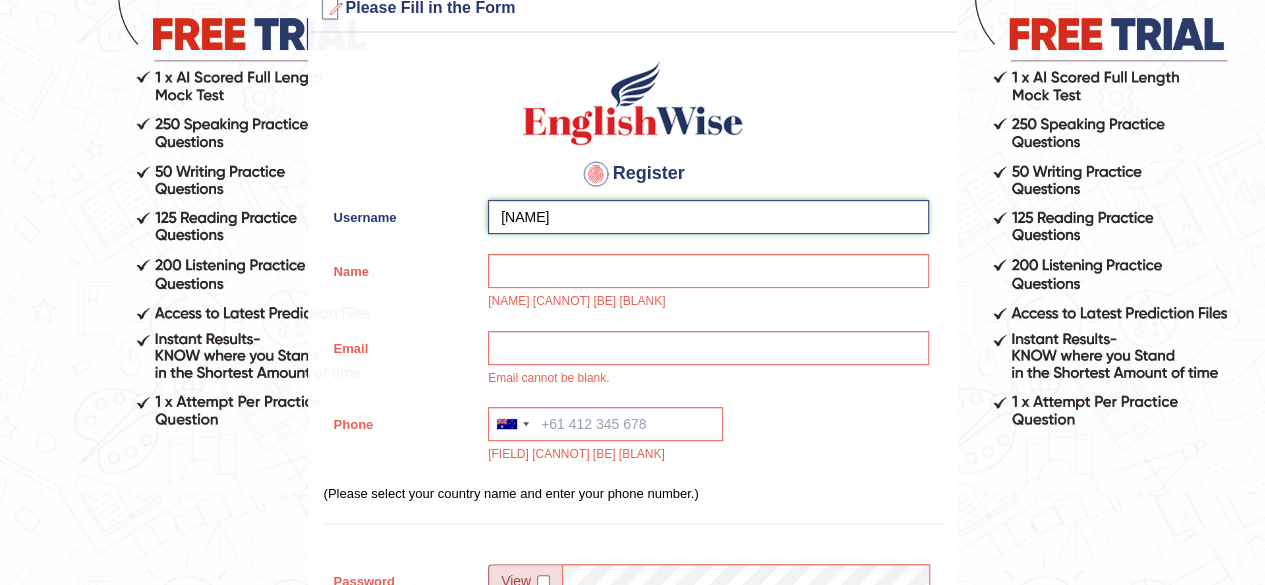 click on "[NAME]" at bounding box center (708, 217) 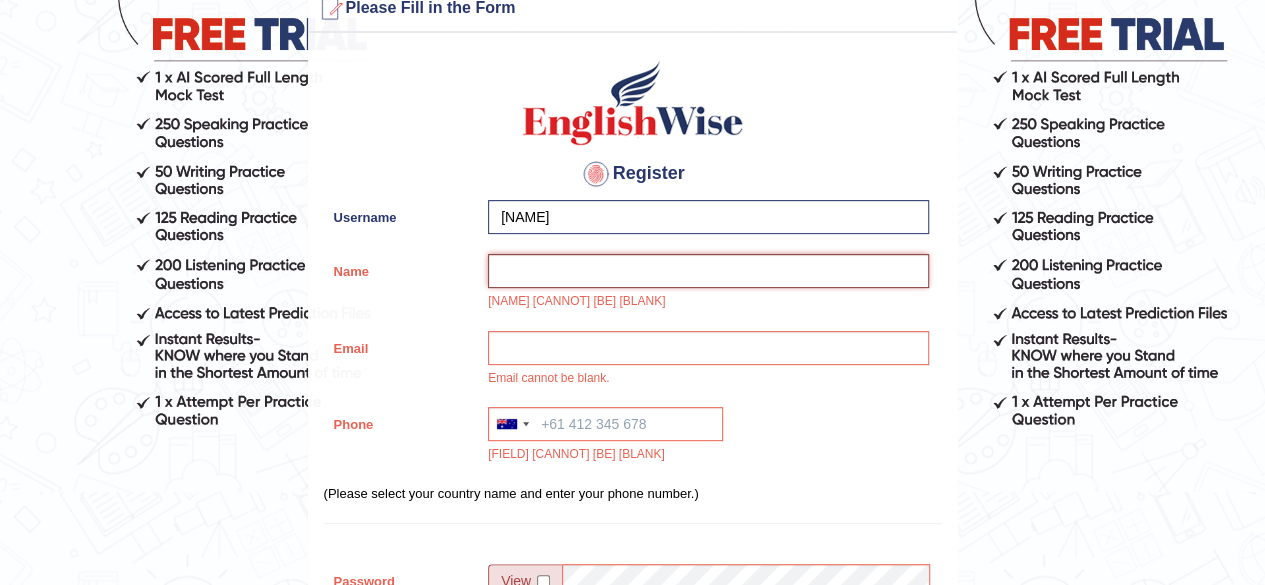 click on "Name" at bounding box center [708, 271] 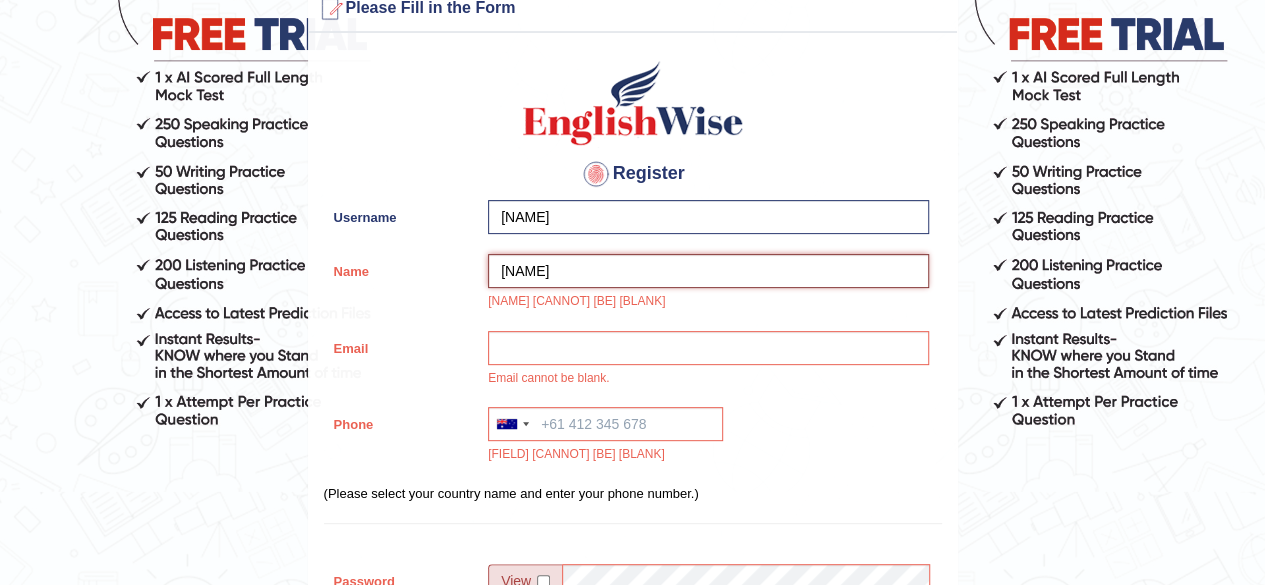 type on "[NAME]" 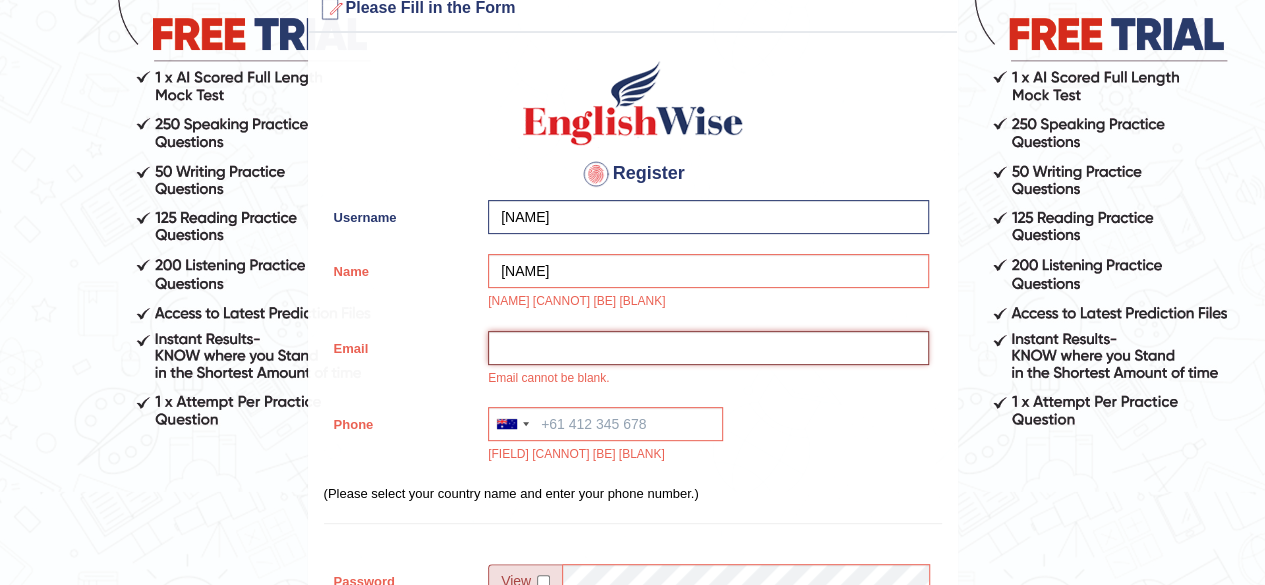 click on "Email" at bounding box center (708, 348) 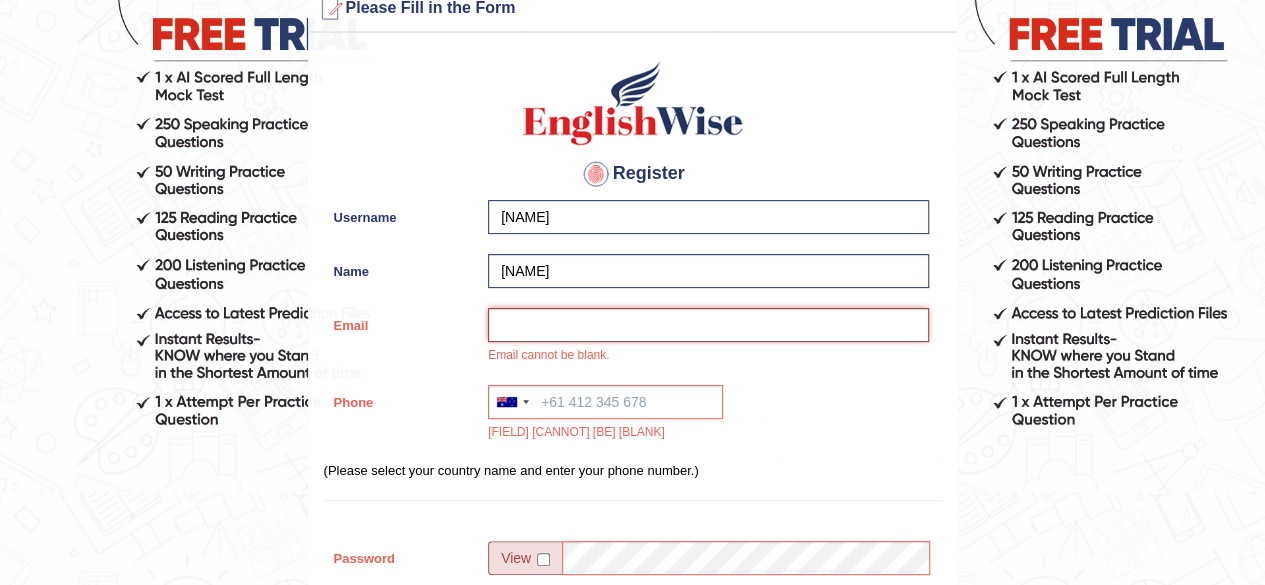 click on "Email" at bounding box center [708, 325] 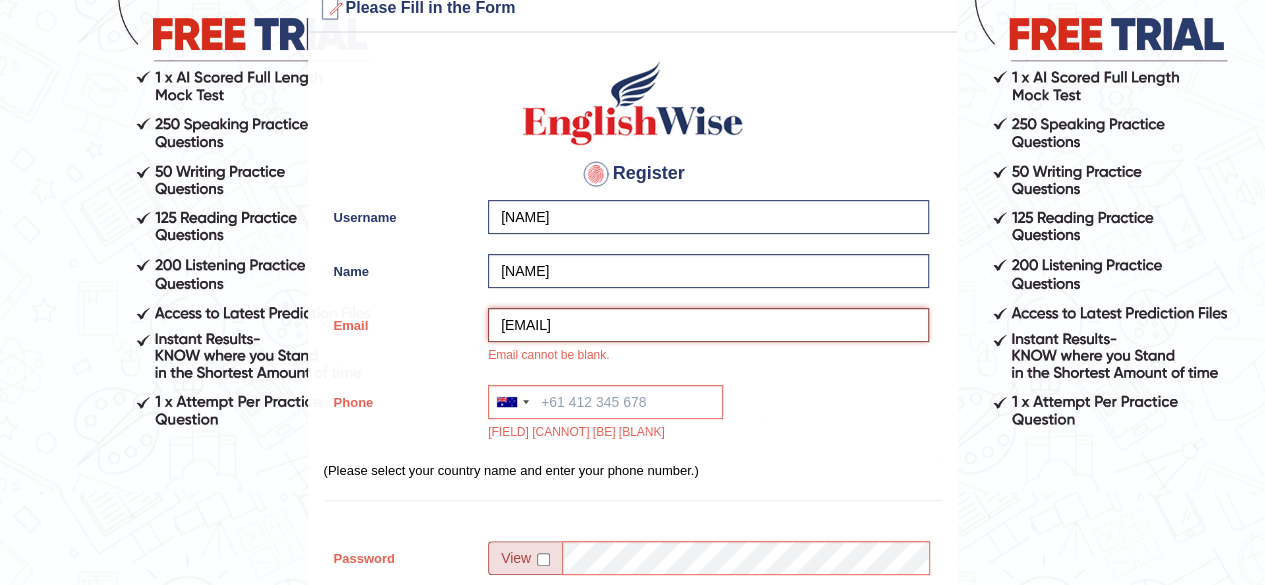 type on "seejal183@[EMAIL_DOMAIN]" 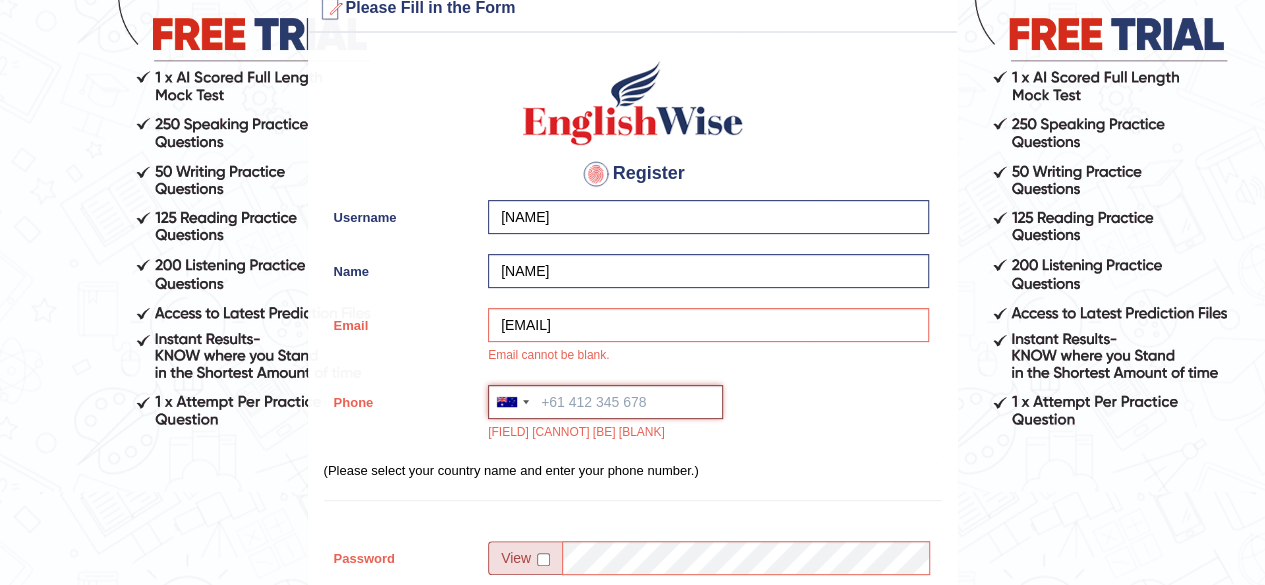 click on "Phone" at bounding box center [605, 402] 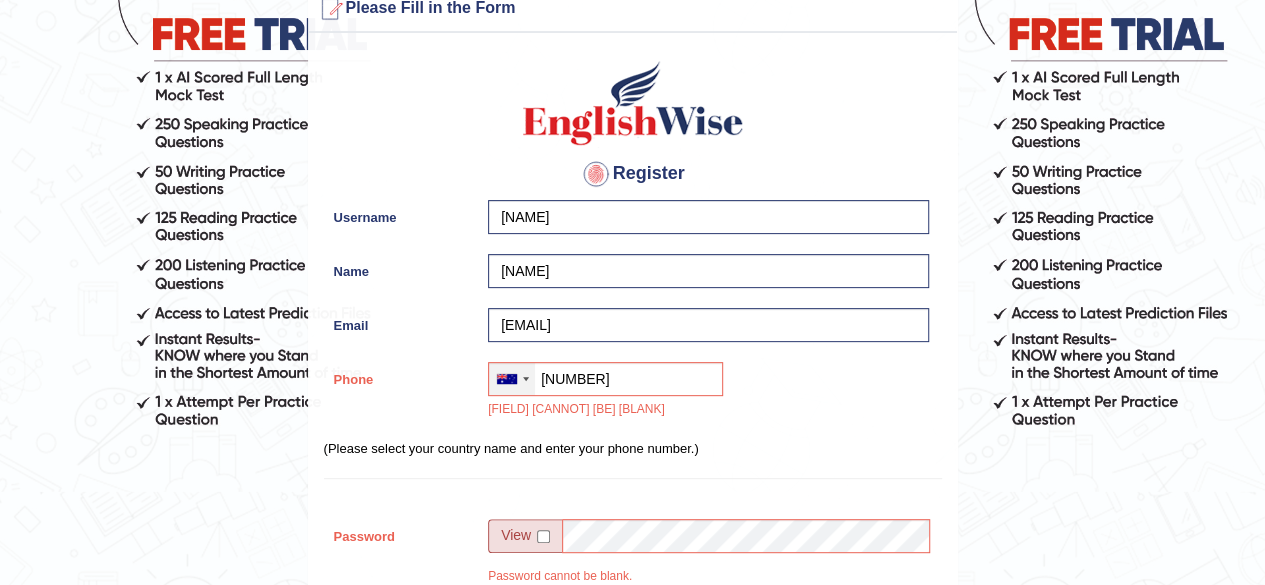 click at bounding box center [507, 379] 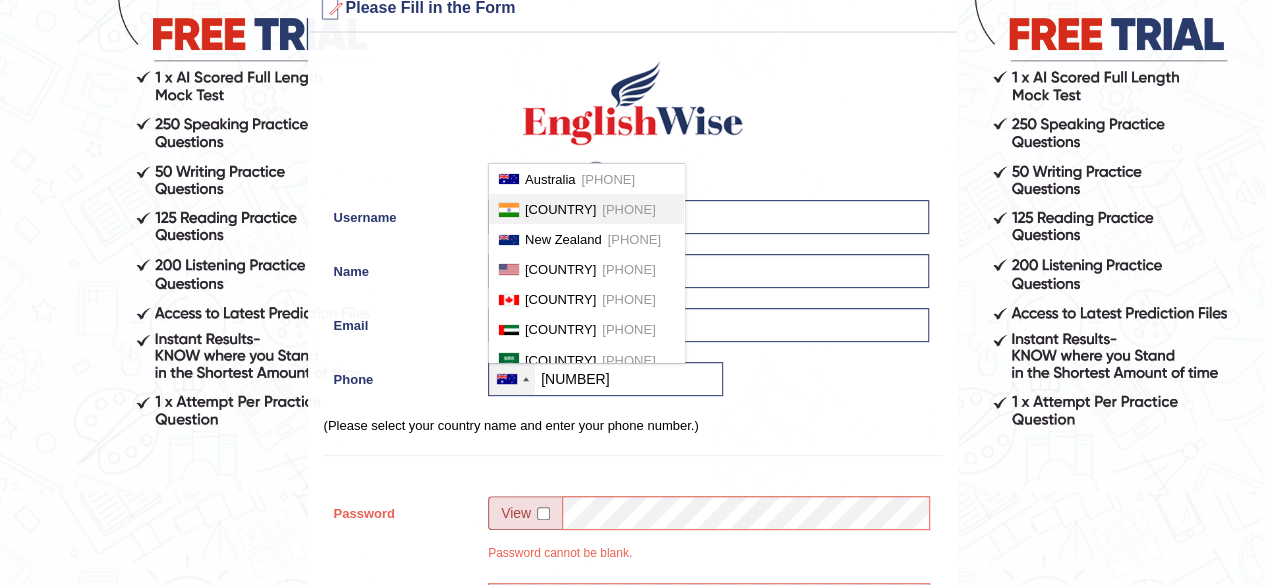 click on "[COUNTRY] ([COUNTRY])" at bounding box center (560, 209) 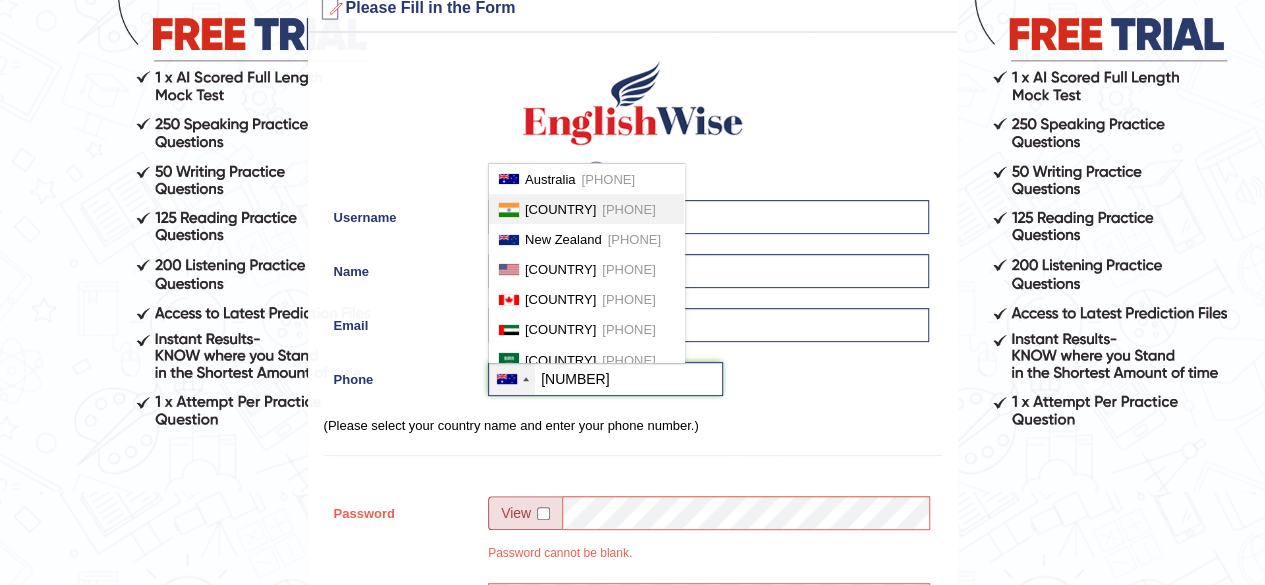 type on "[PHONE]" 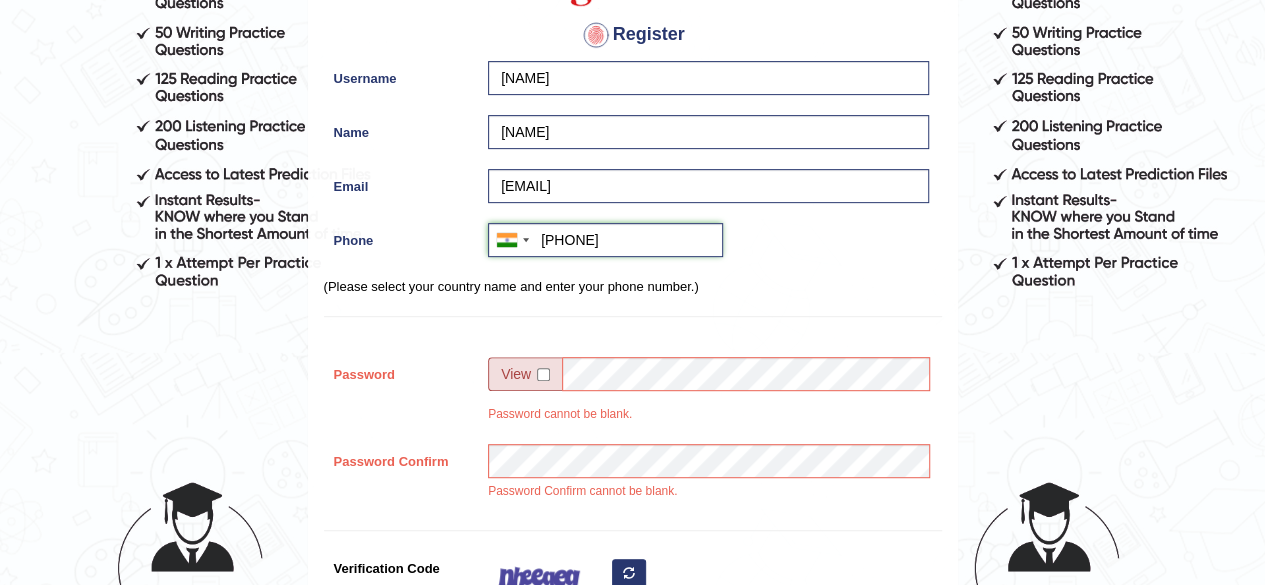 scroll, scrollTop: 399, scrollLeft: 0, axis: vertical 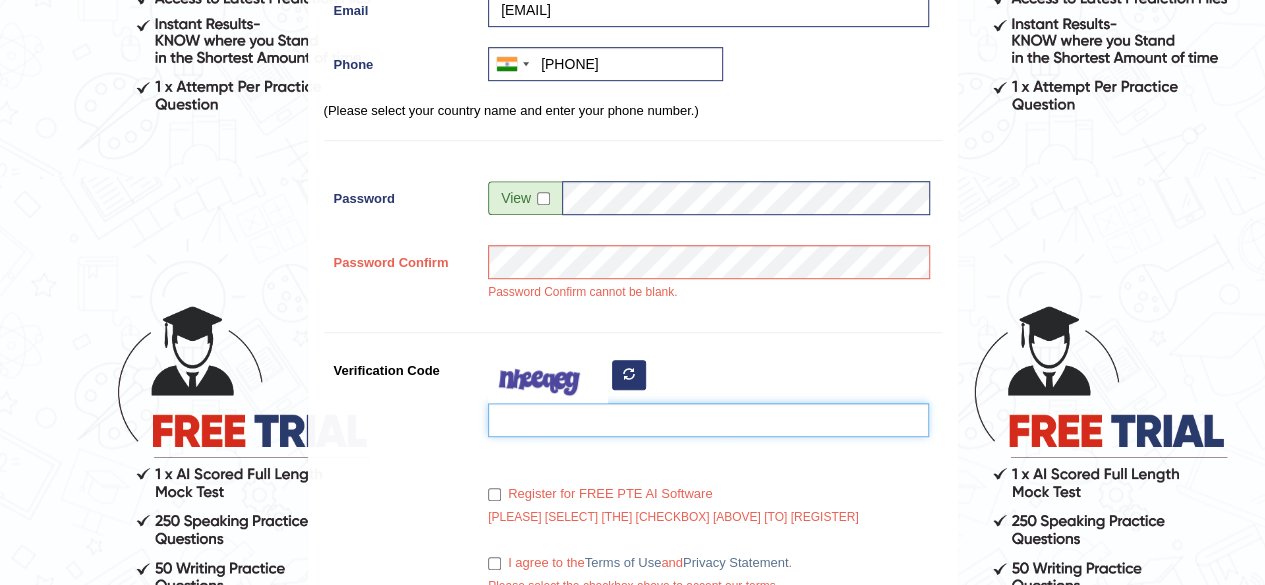 click on "Verification Code" at bounding box center (708, 420) 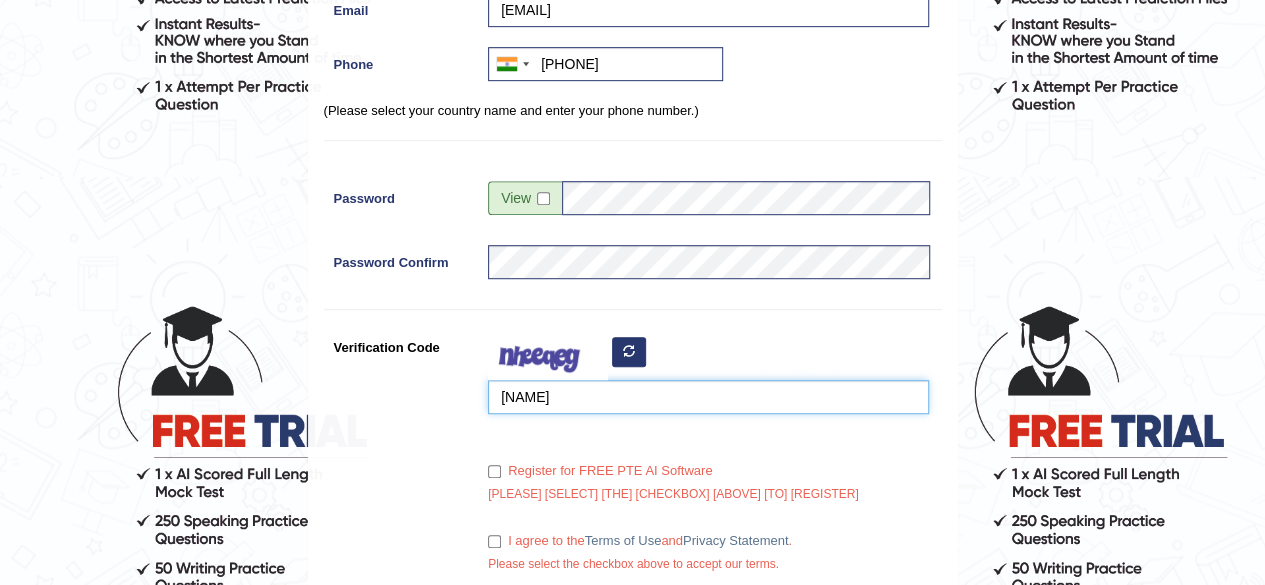 type on "[USERNAME]" 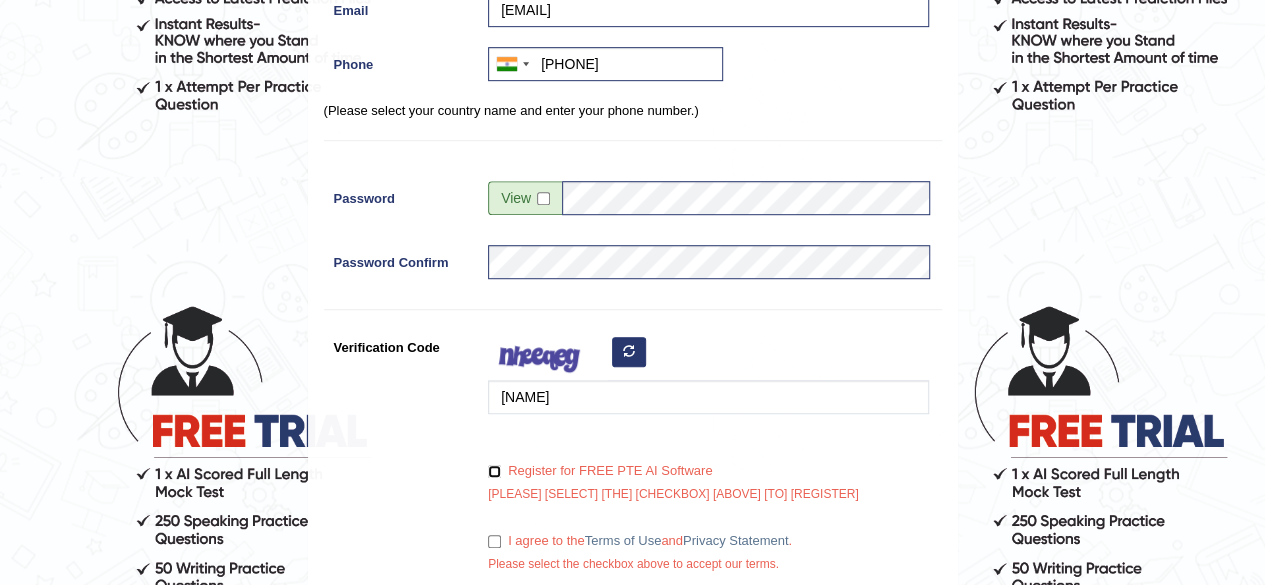 click on "Register for FREE PTE AI Software" at bounding box center (494, 471) 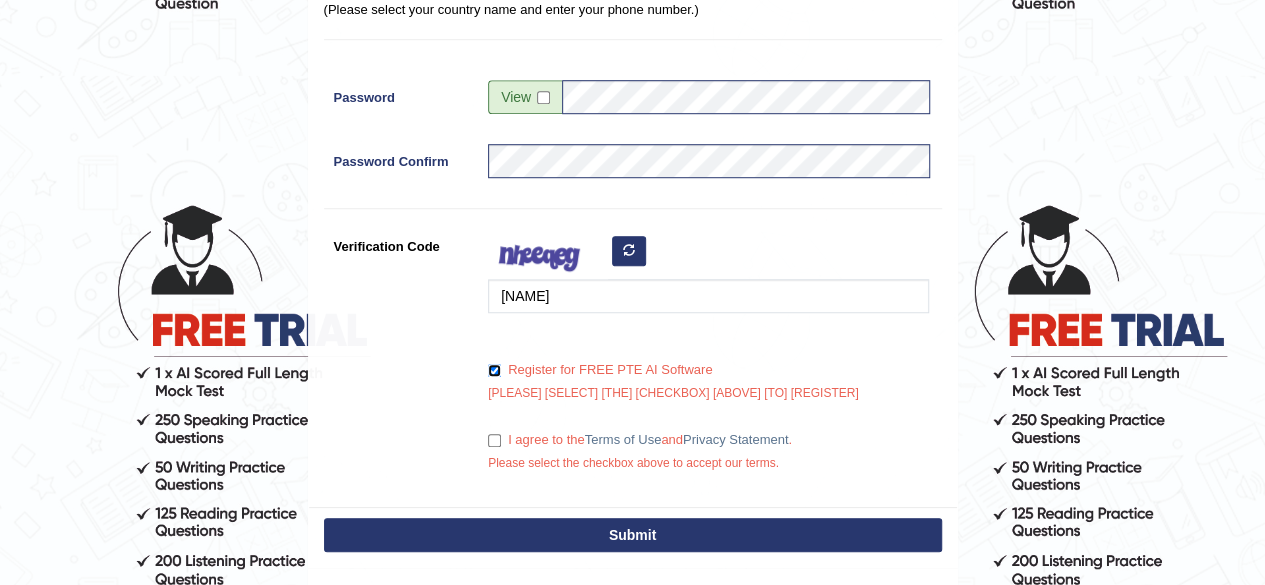 scroll, scrollTop: 680, scrollLeft: 0, axis: vertical 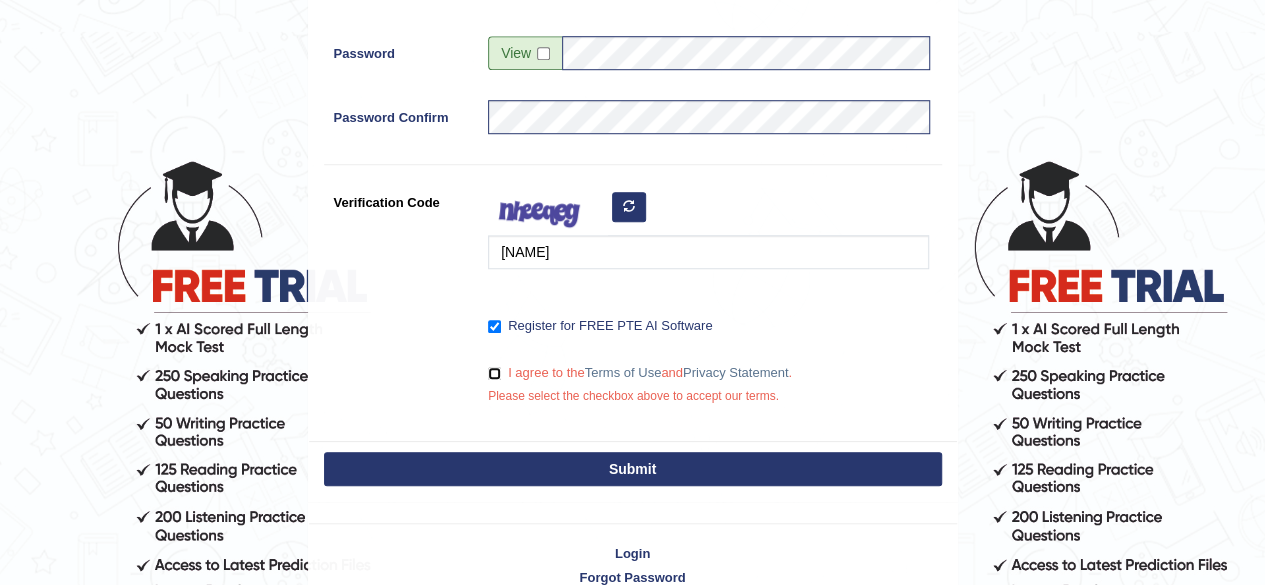 click on "I agree to the  Terms of Use  and  Privacy Statement ." at bounding box center [494, 373] 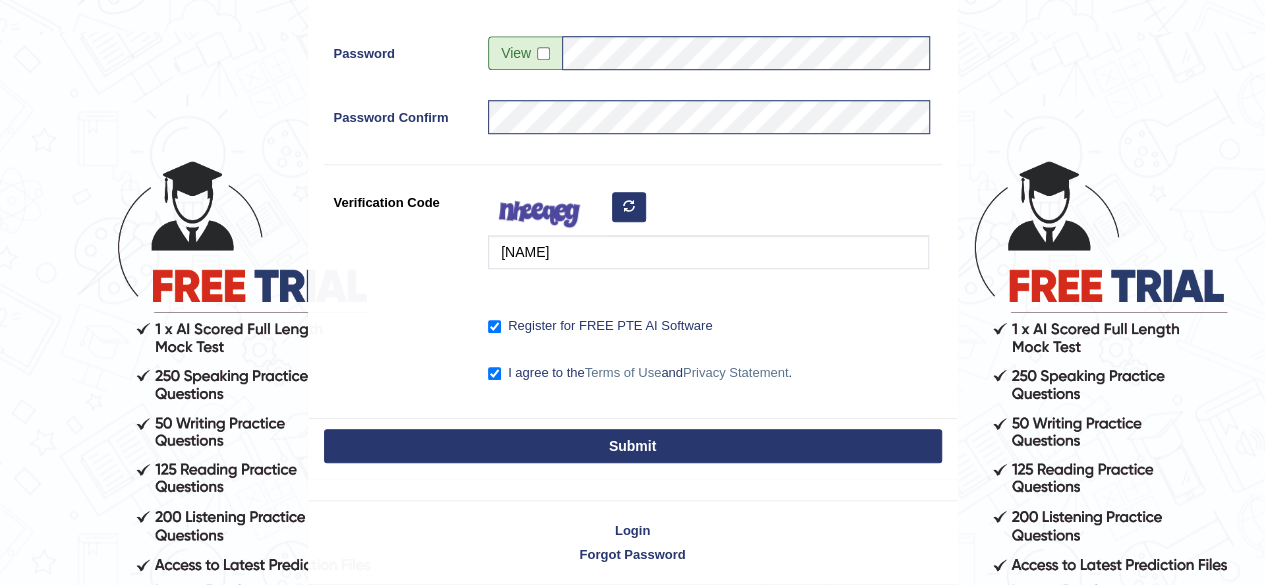 click on "Submit" at bounding box center (633, 446) 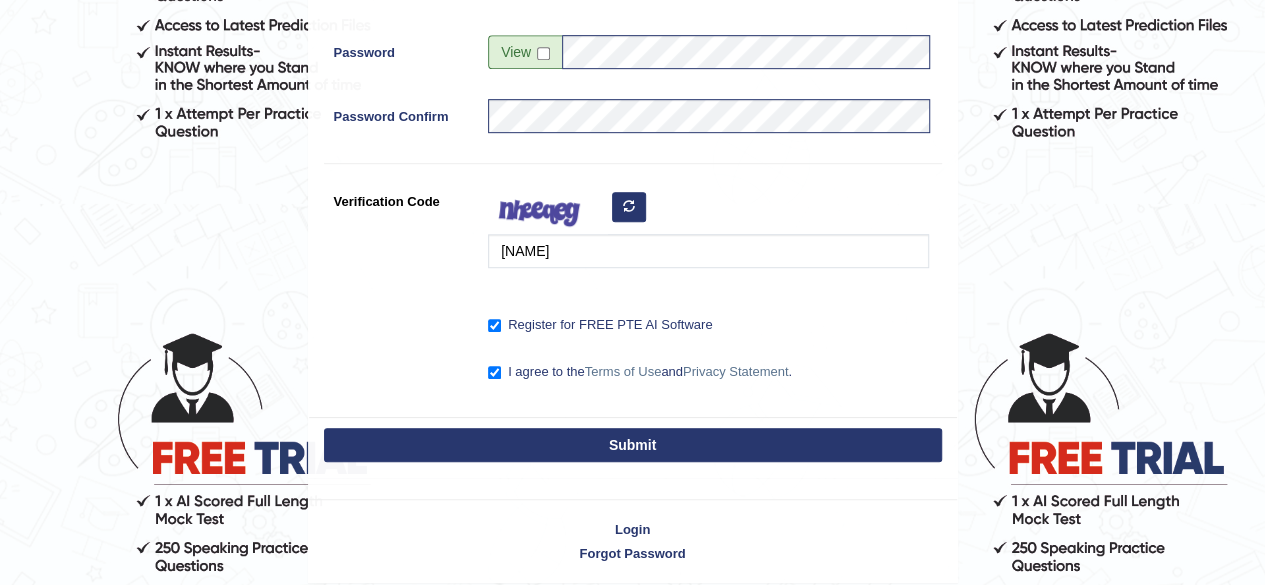 click on "Submit" at bounding box center (633, 445) 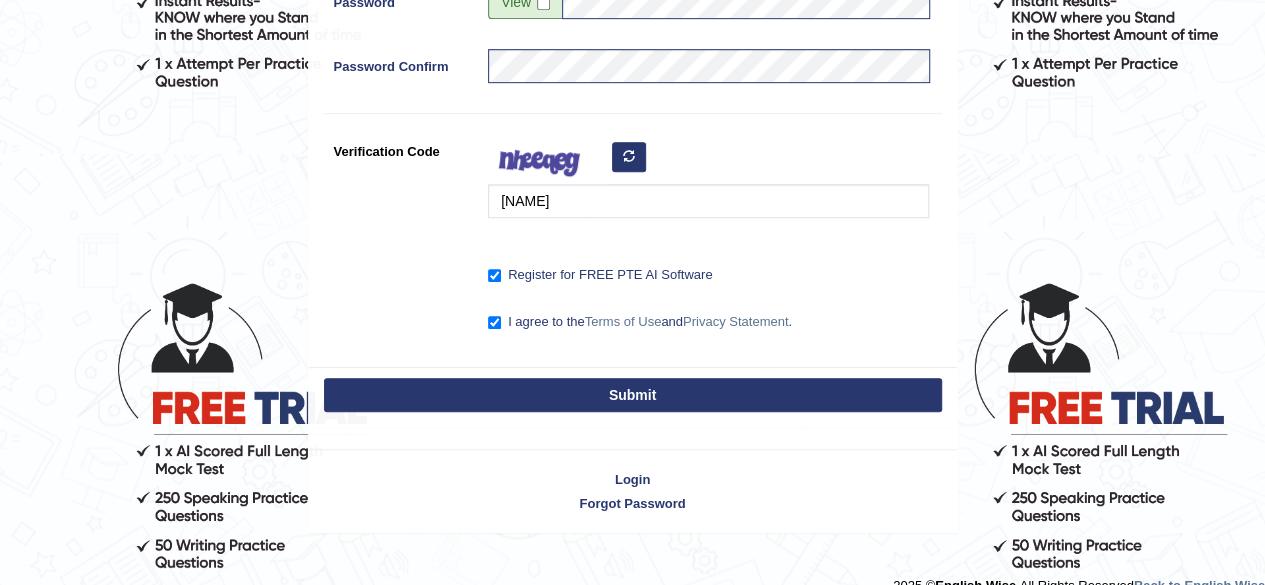 scroll, scrollTop: 584, scrollLeft: 0, axis: vertical 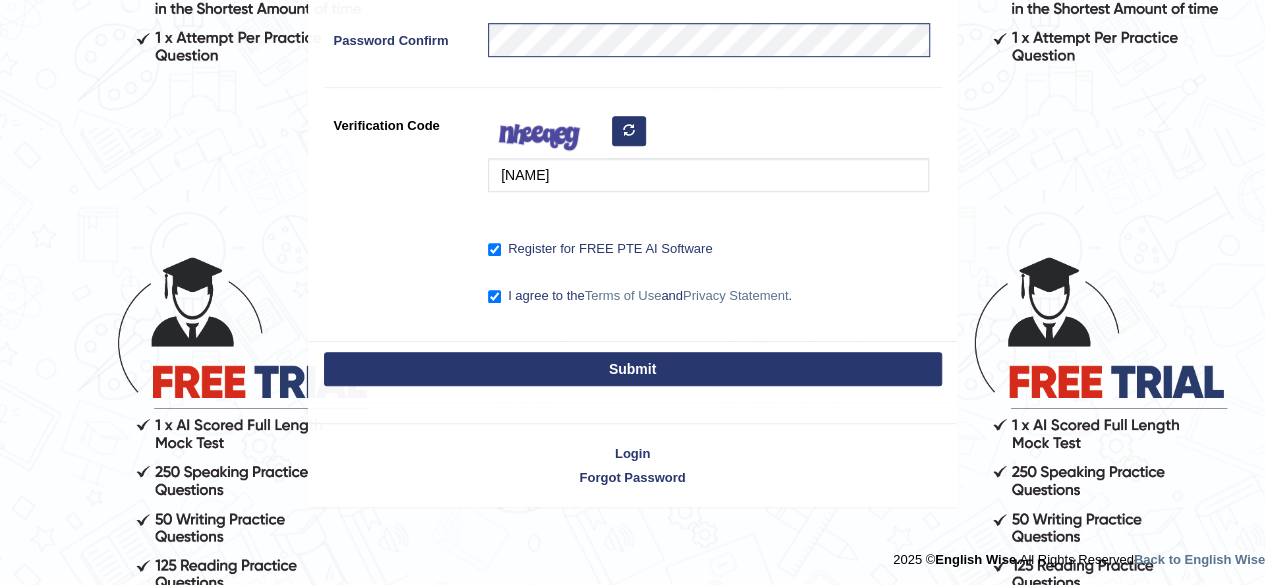 click on "Submit" at bounding box center [633, 369] 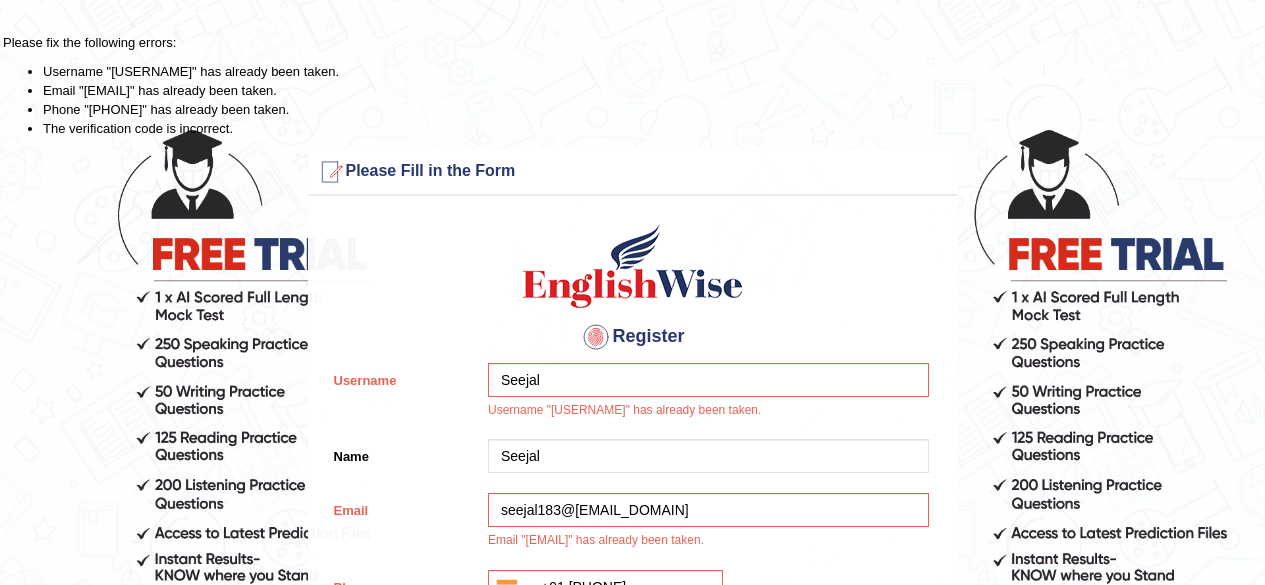 scroll, scrollTop: 0, scrollLeft: 0, axis: both 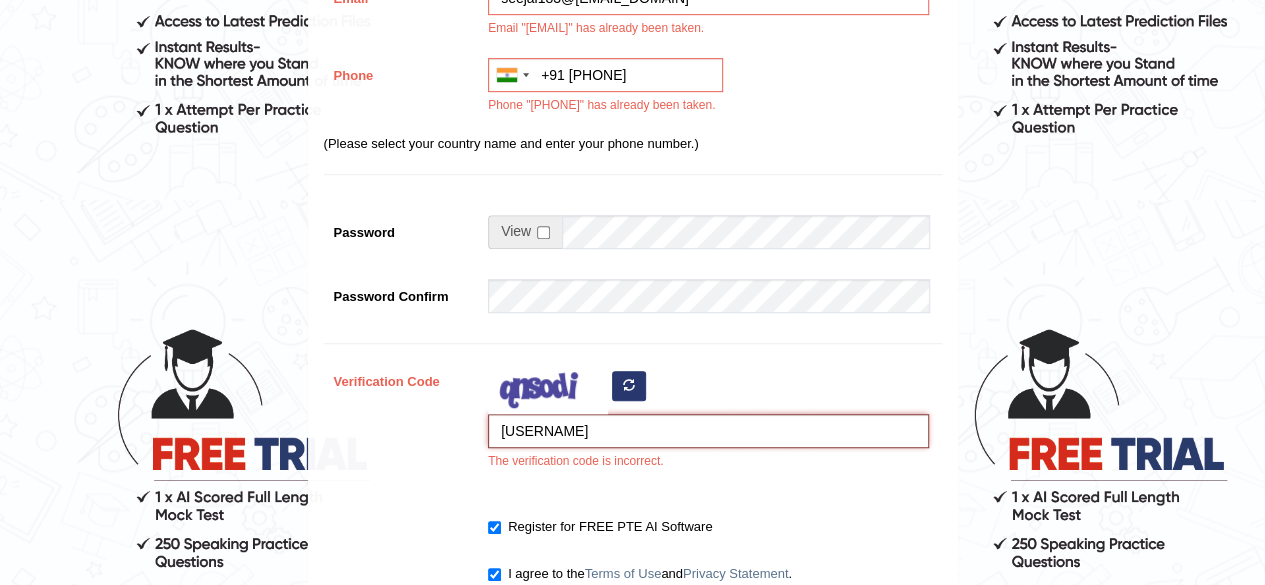 click on "[USERNAME]" at bounding box center [708, 431] 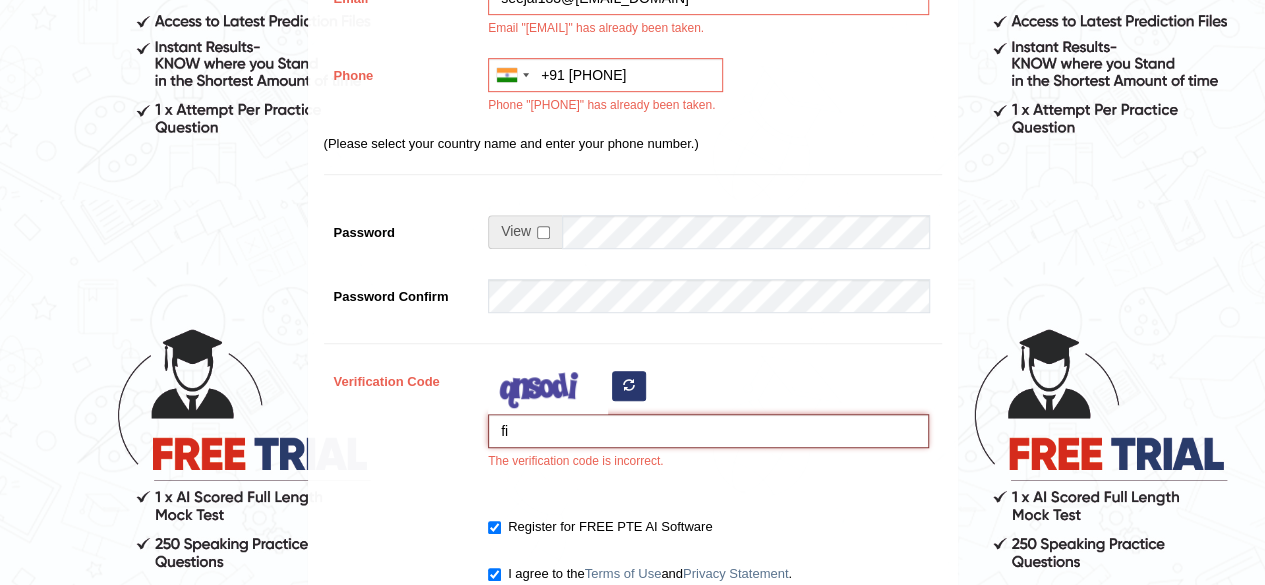 type on "f" 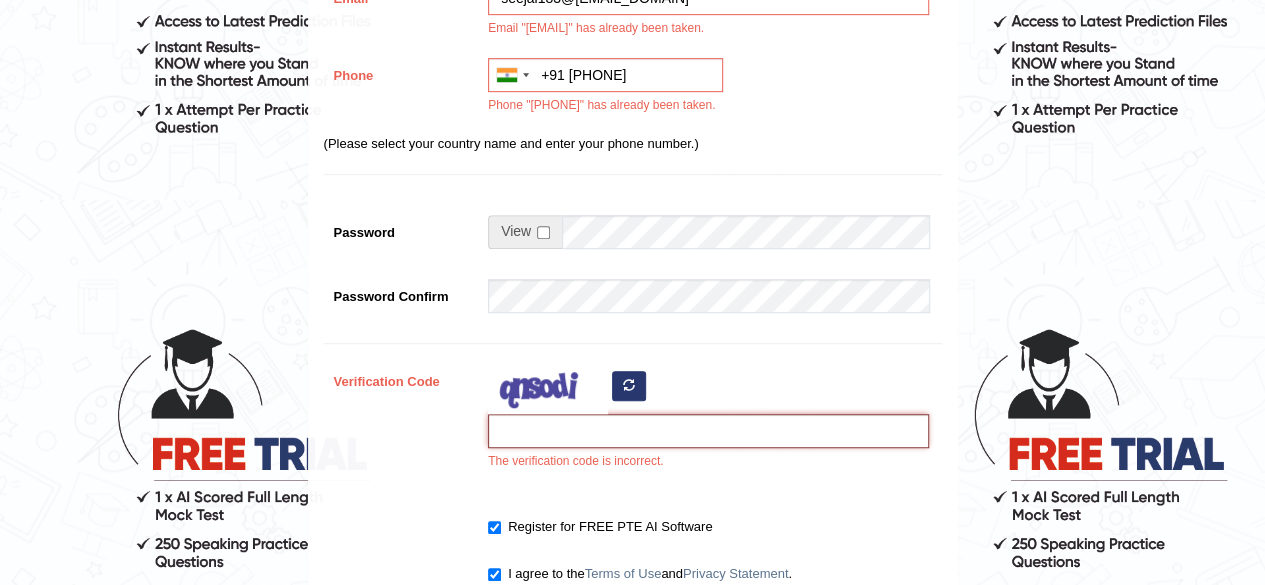 type 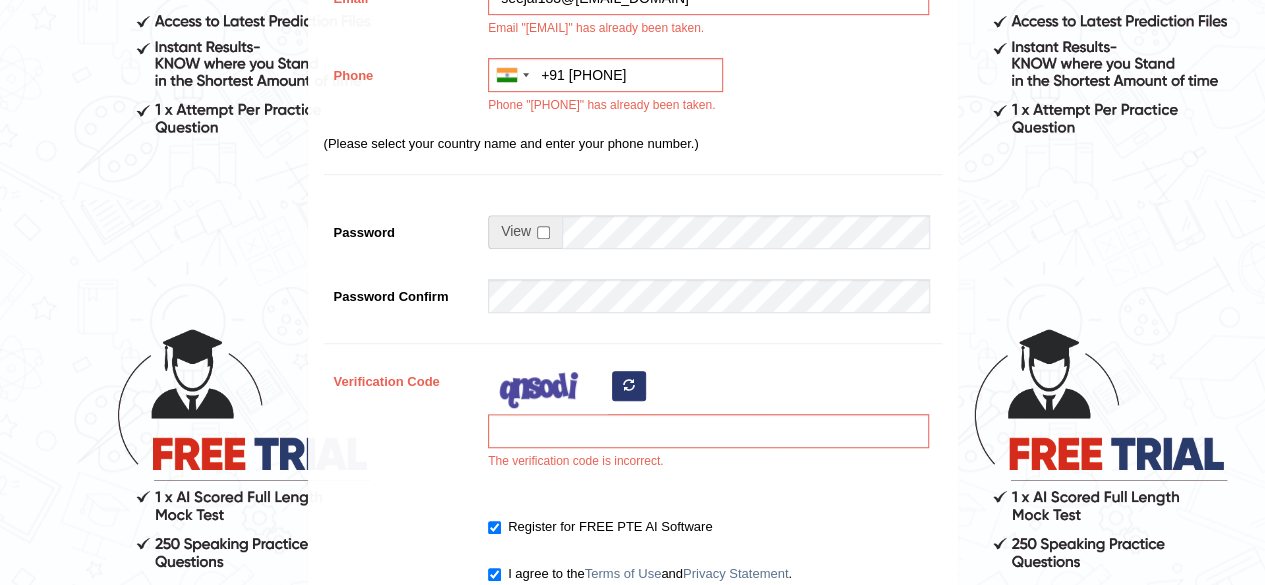 click at bounding box center [629, 385] 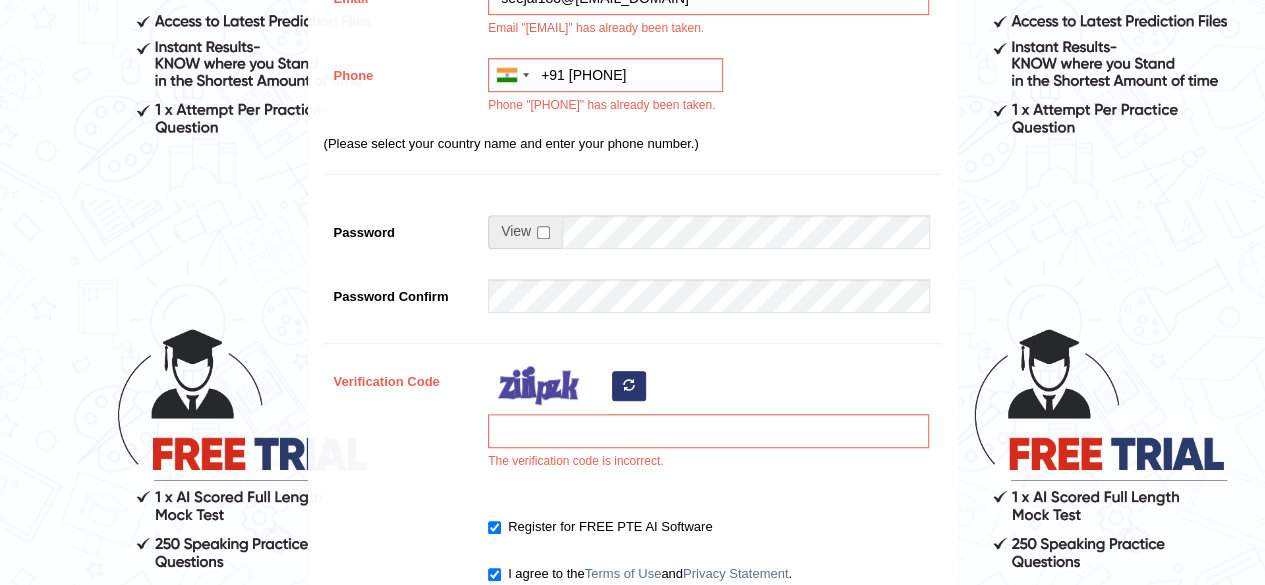 type 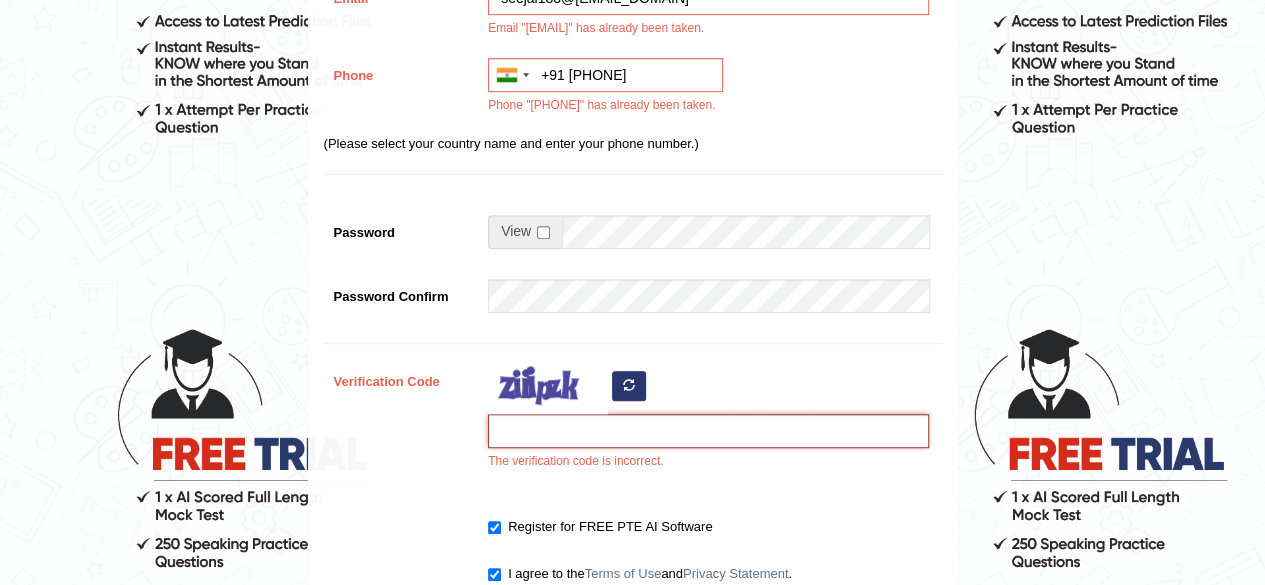click on "Verification Code" at bounding box center [708, 431] 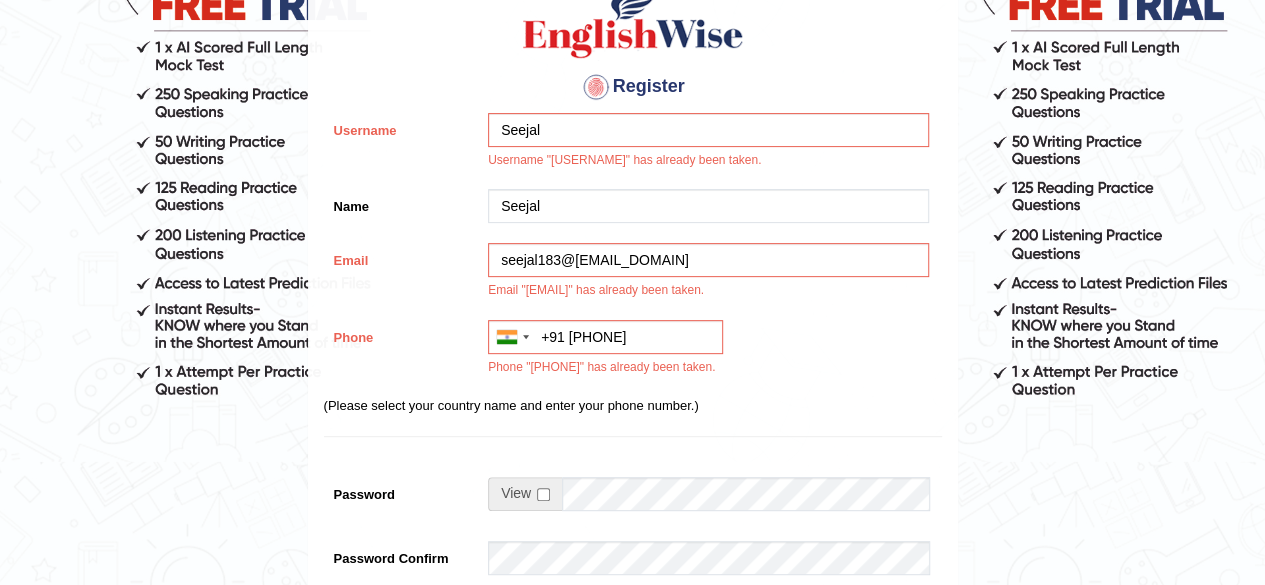 scroll, scrollTop: 170, scrollLeft: 0, axis: vertical 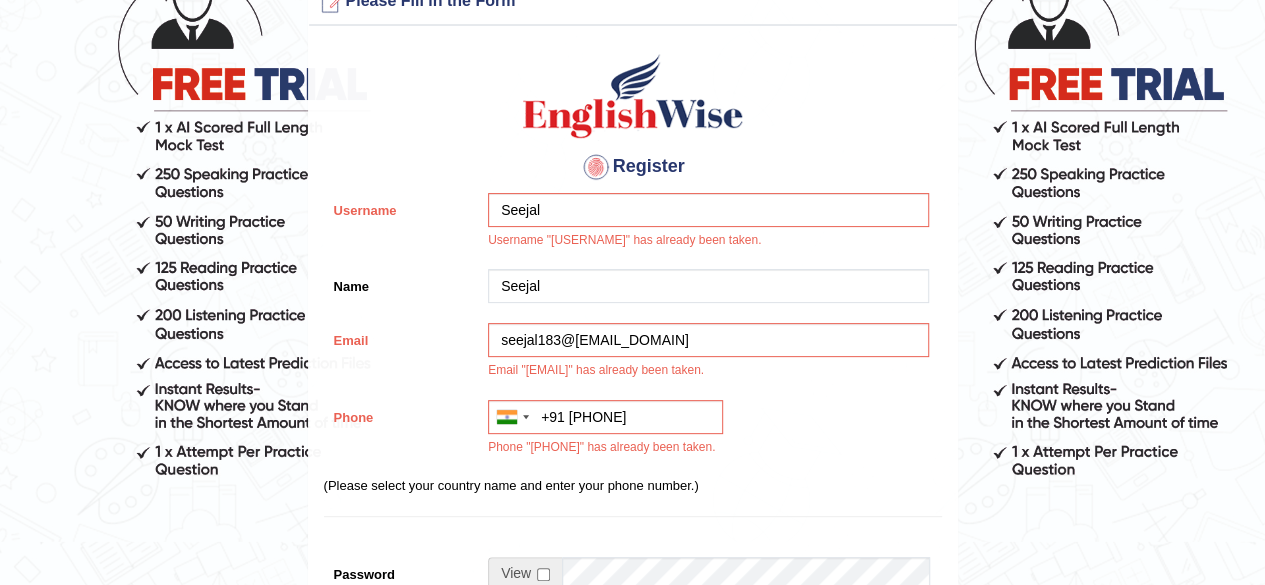 type on "wwnedg" 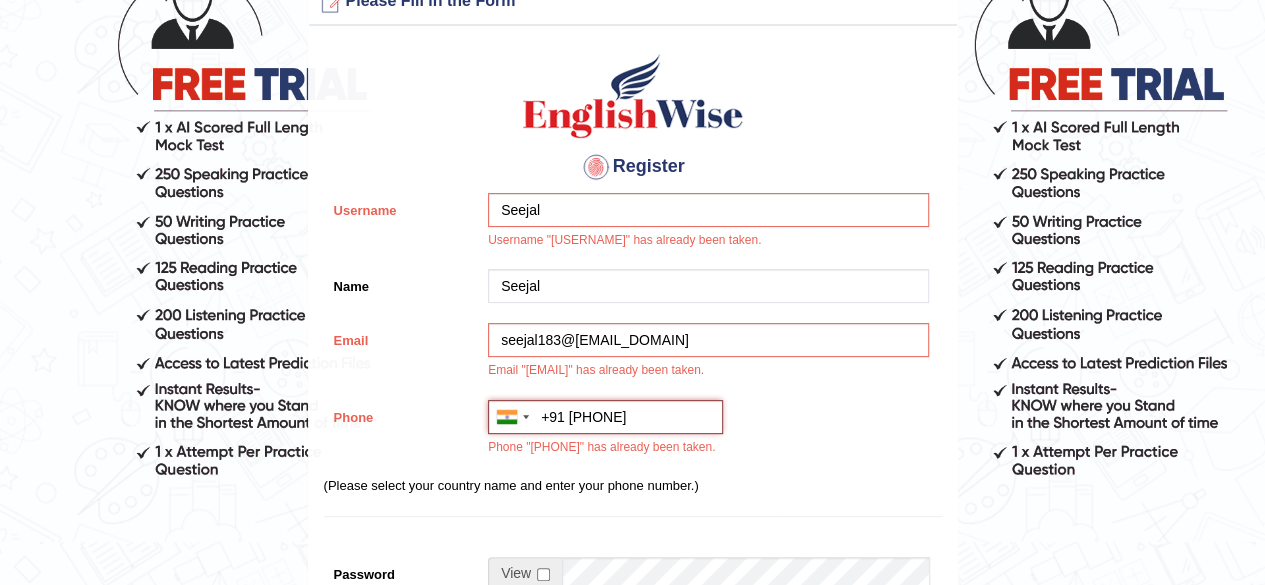 click on "+91 [PHONE]" at bounding box center (605, 417) 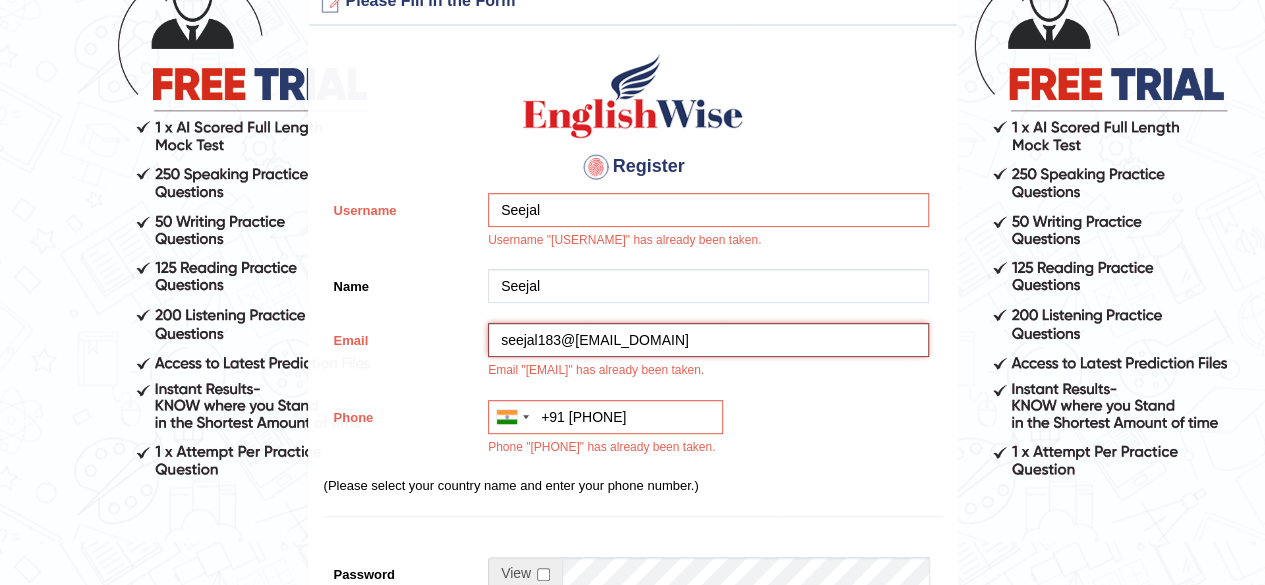click on "seejal183@[EMAIL_DOMAIN]" at bounding box center (708, 340) 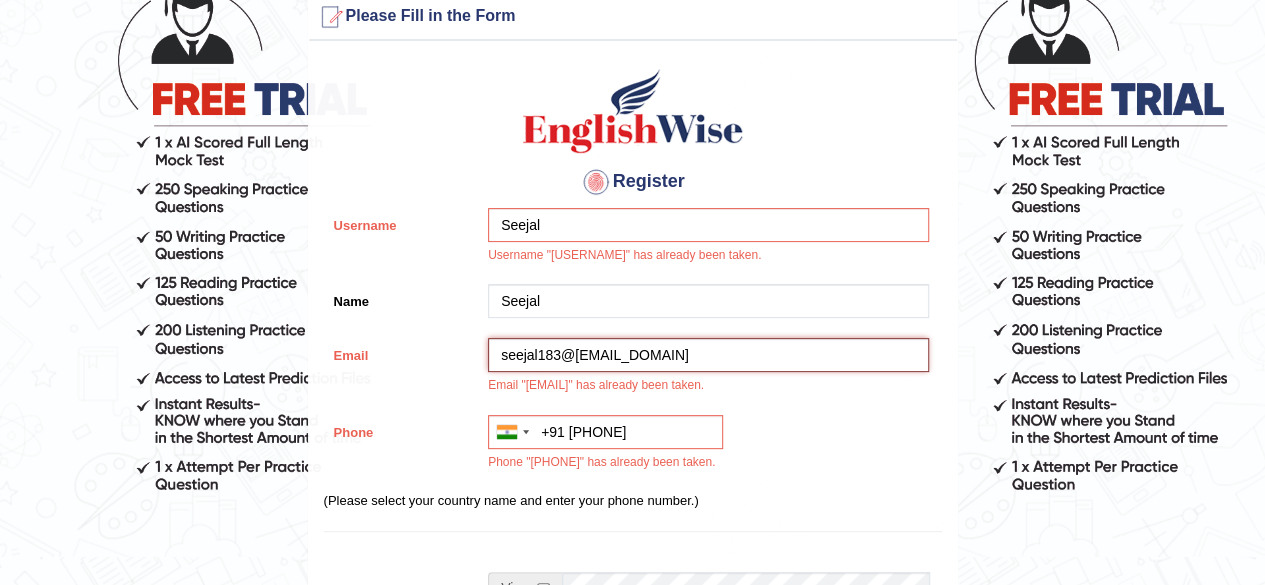 scroll, scrollTop: 45, scrollLeft: 0, axis: vertical 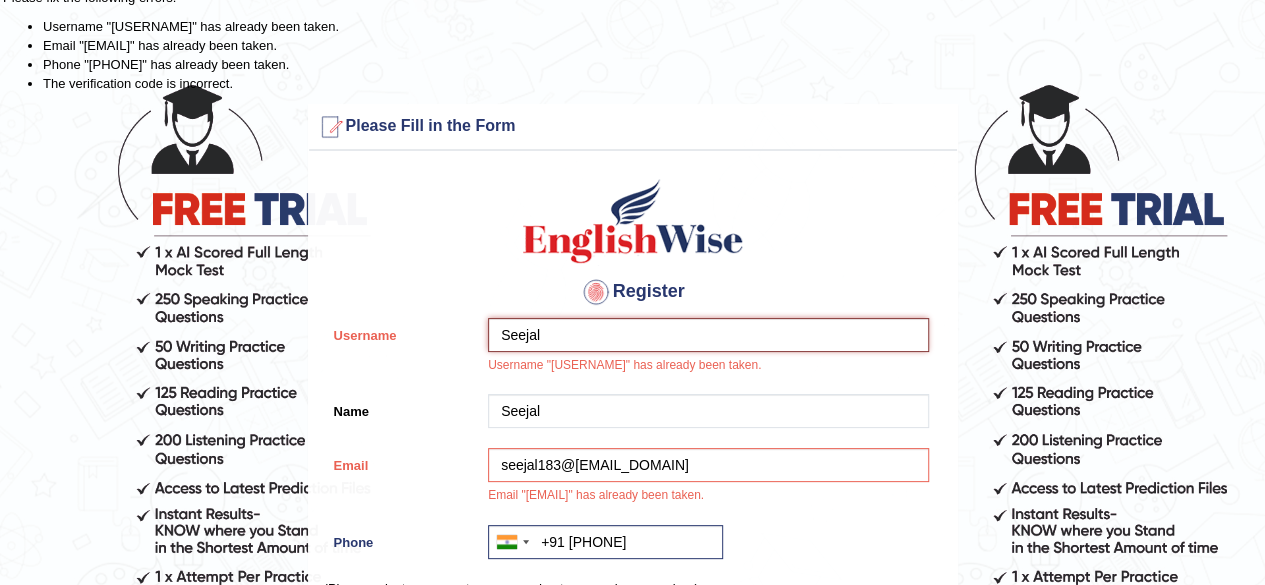 click on "Seejal" at bounding box center (708, 335) 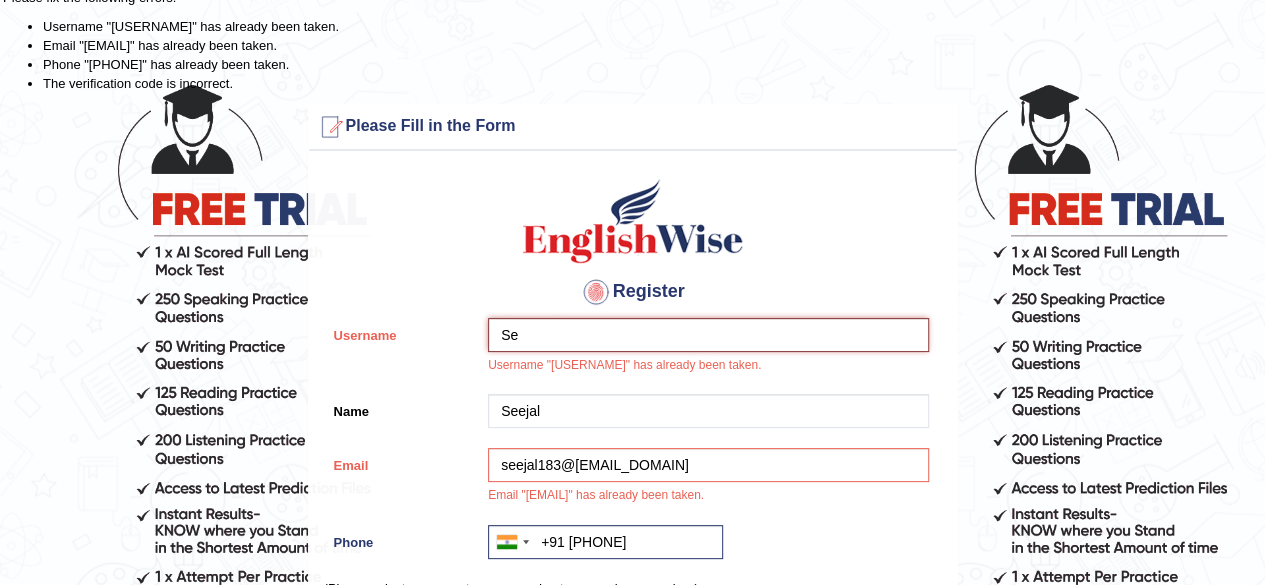 type on "S" 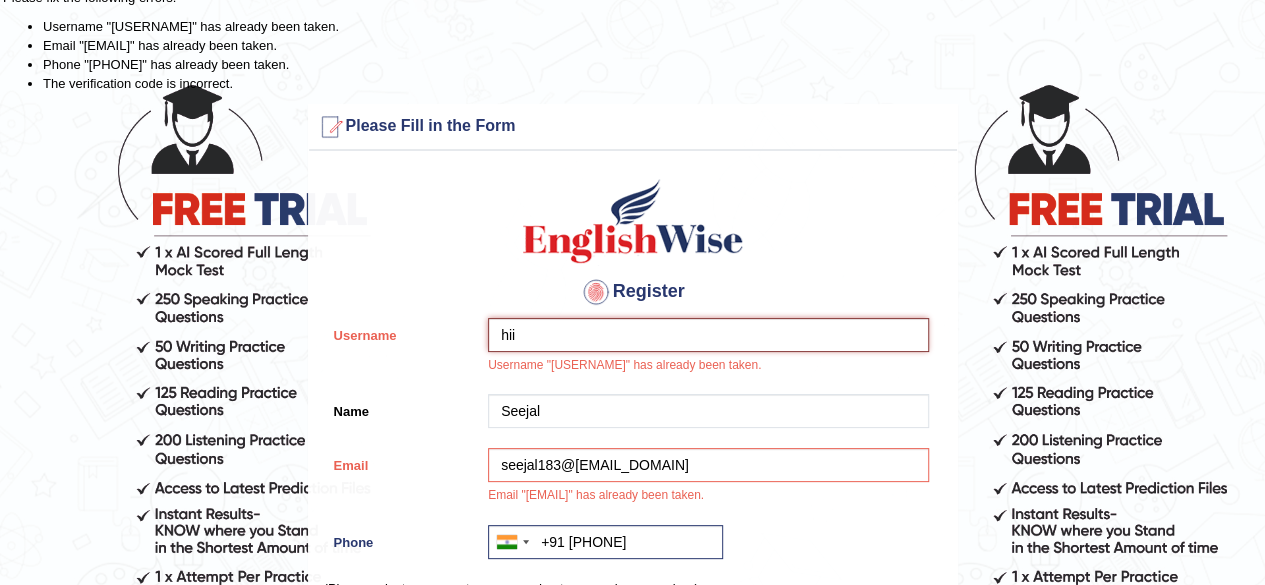 type on "hii" 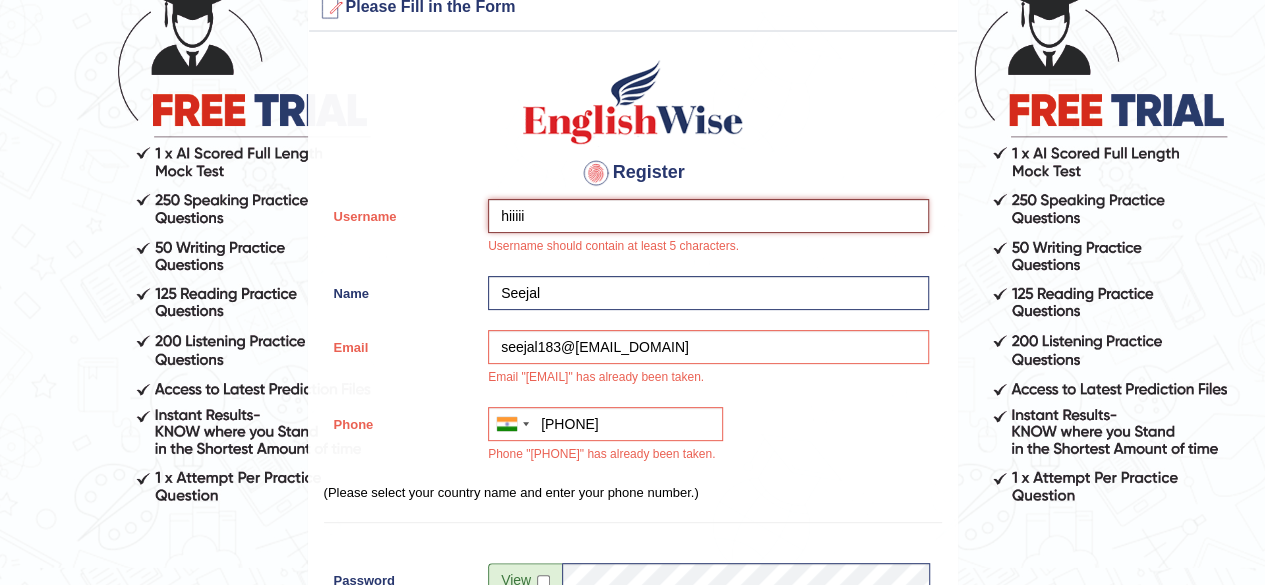 scroll, scrollTop: 186, scrollLeft: 0, axis: vertical 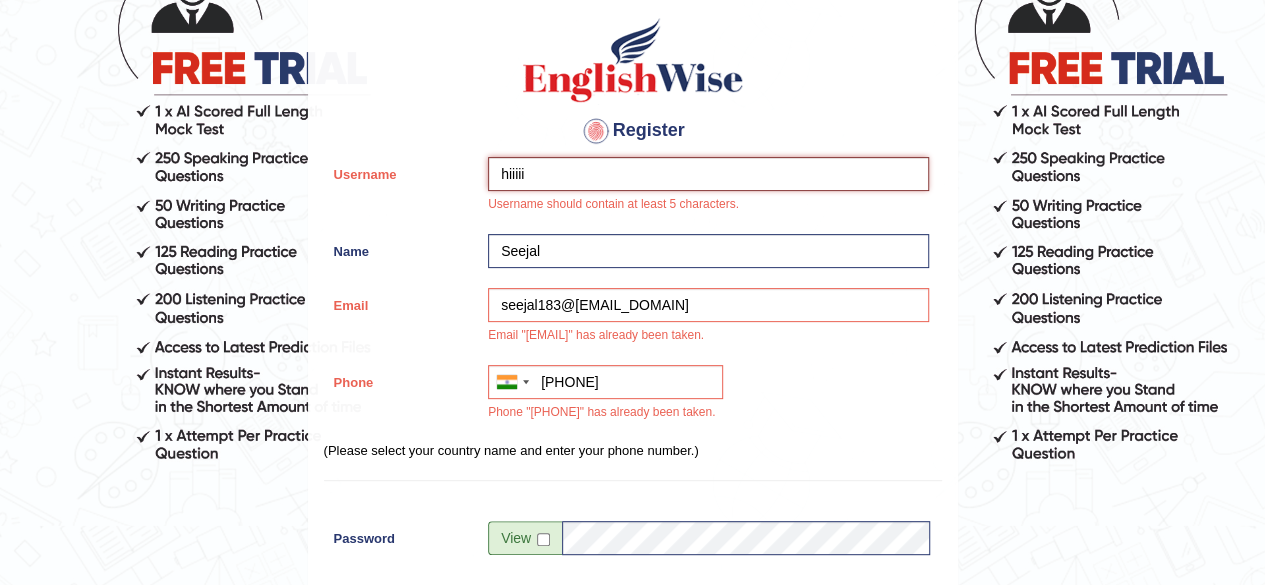 type on "hiiiii" 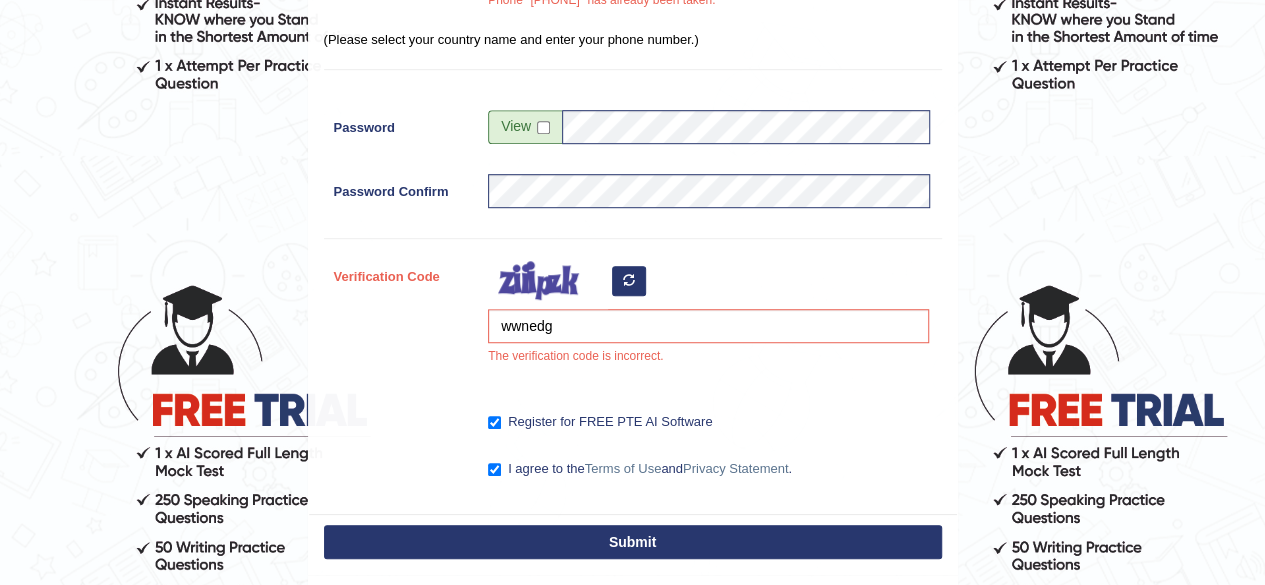 scroll, scrollTop: 562, scrollLeft: 0, axis: vertical 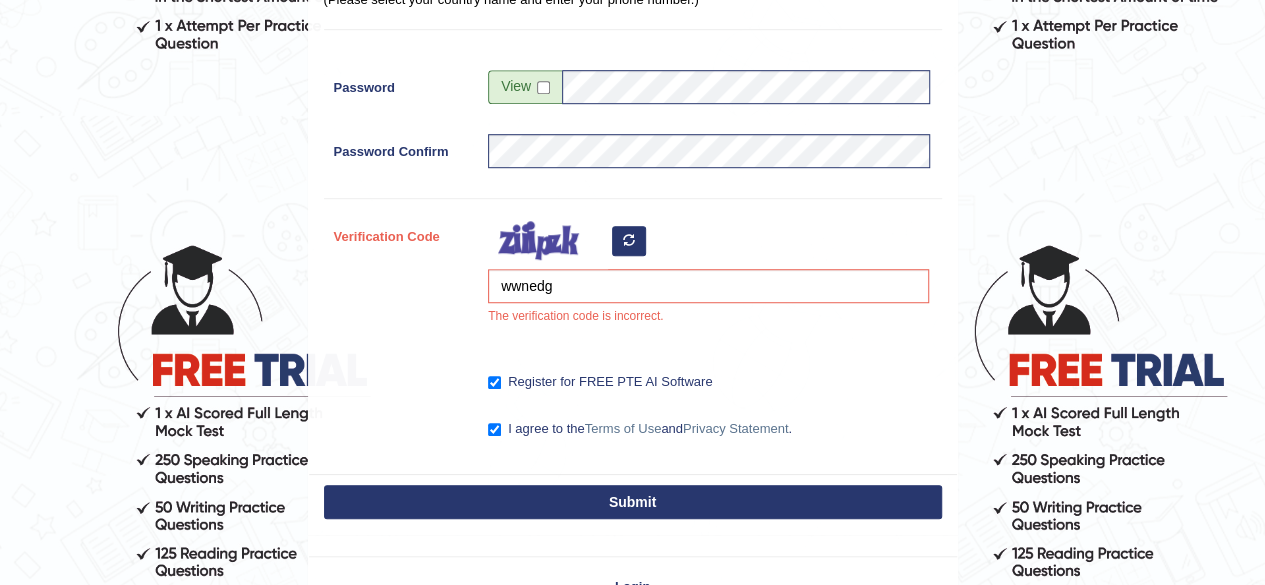 click on "Submit" at bounding box center (633, 502) 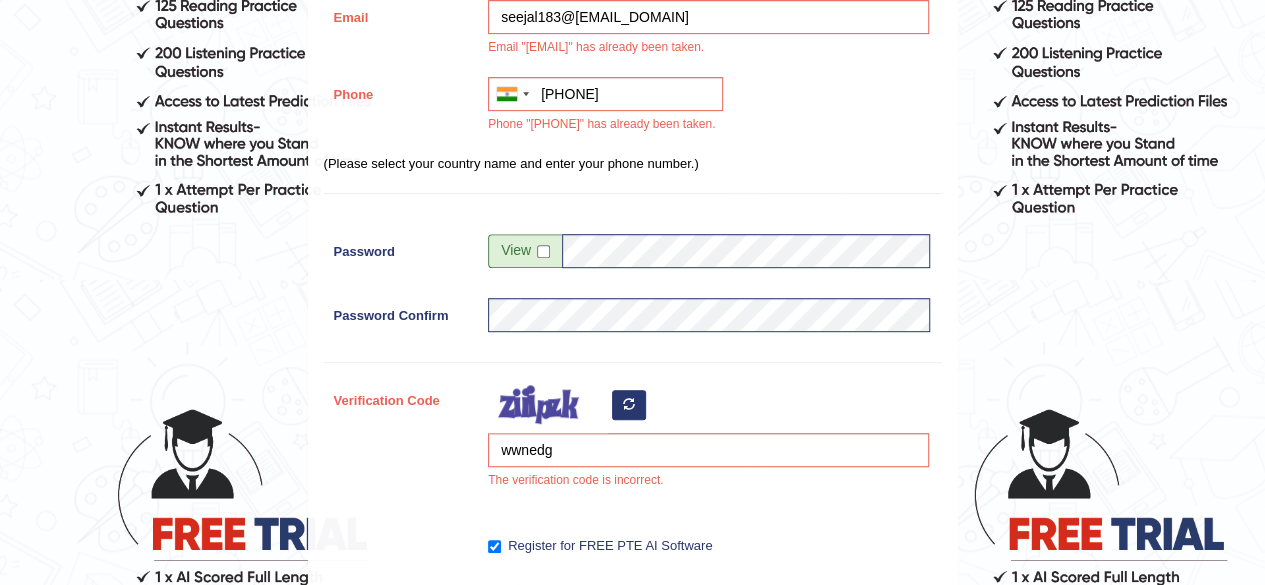 click on "wwnedg
The verification code is incorrect." at bounding box center [703, 441] 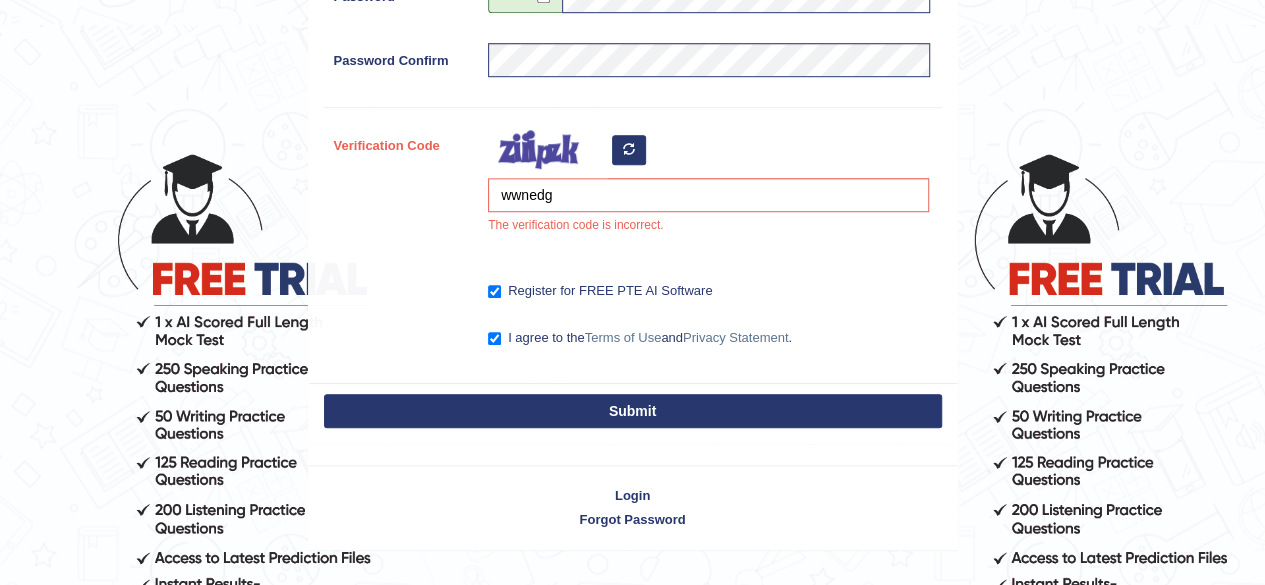 scroll, scrollTop: 729, scrollLeft: 0, axis: vertical 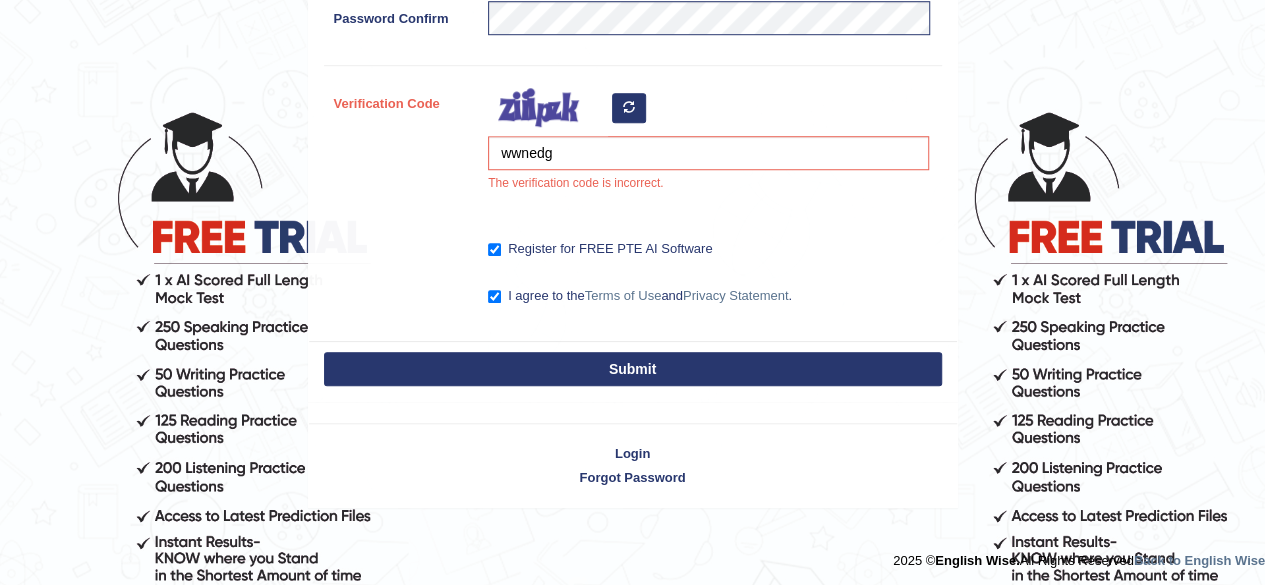 click on "Login" at bounding box center (633, 453) 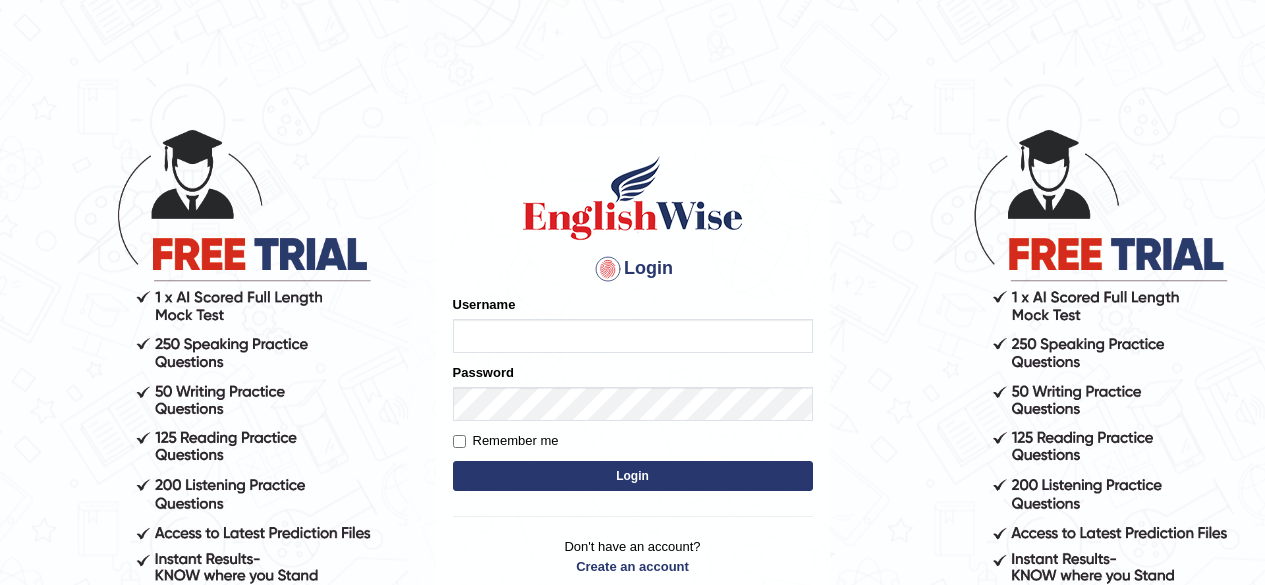 scroll, scrollTop: 0, scrollLeft: 0, axis: both 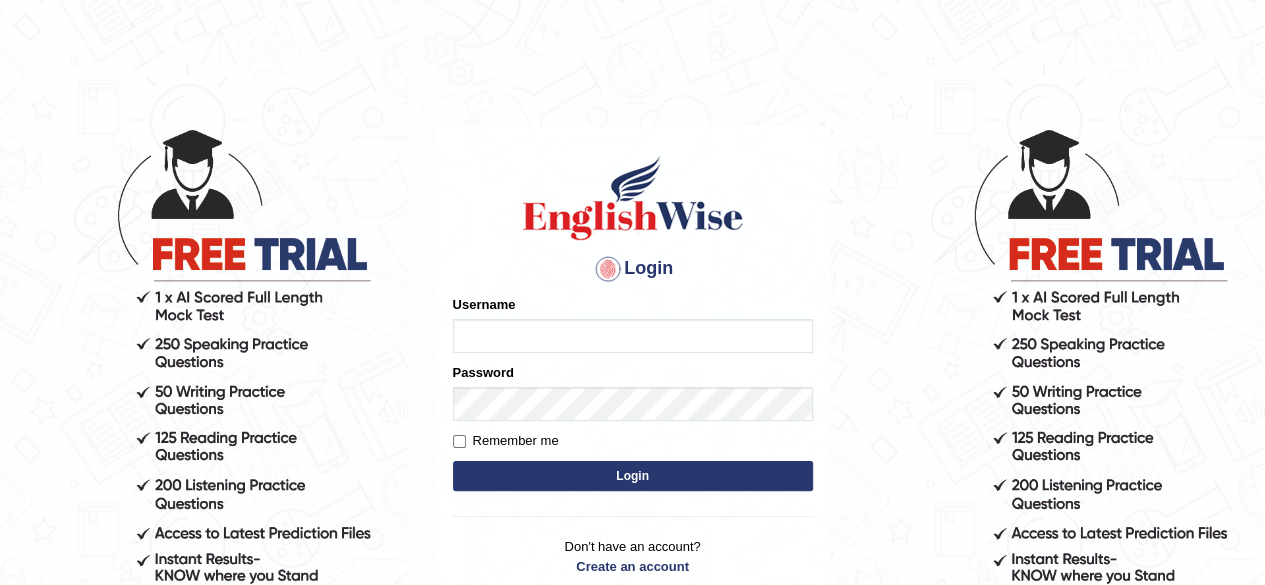 click on "Username" at bounding box center (633, 336) 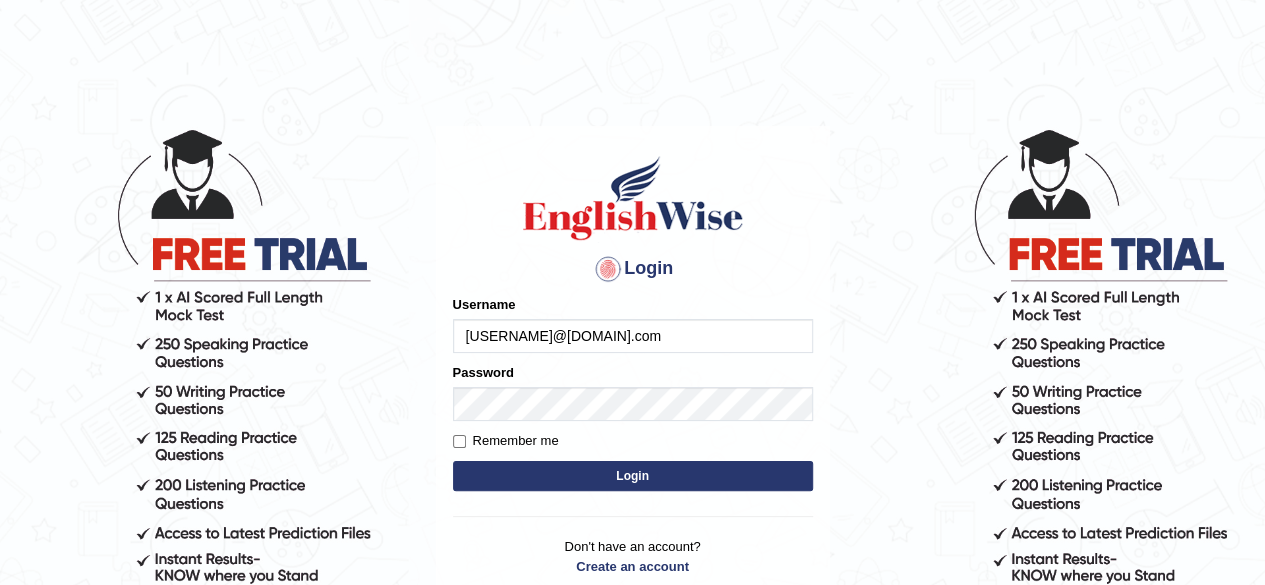type on "[USERNAME]@[DOMAIN].com" 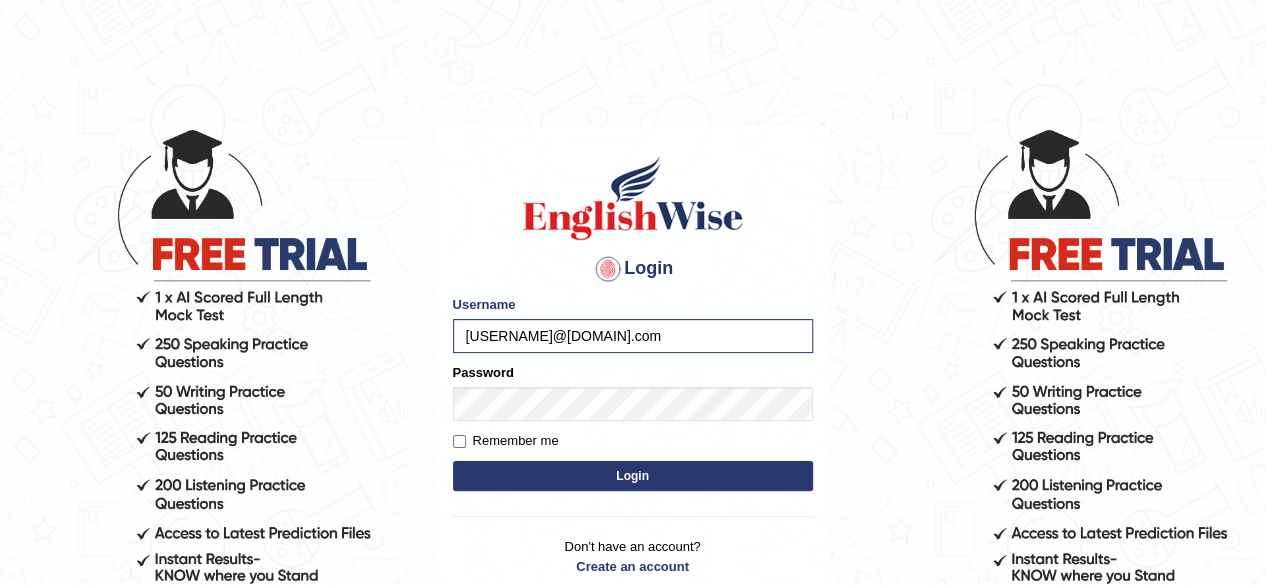 click on "Login" at bounding box center [633, 476] 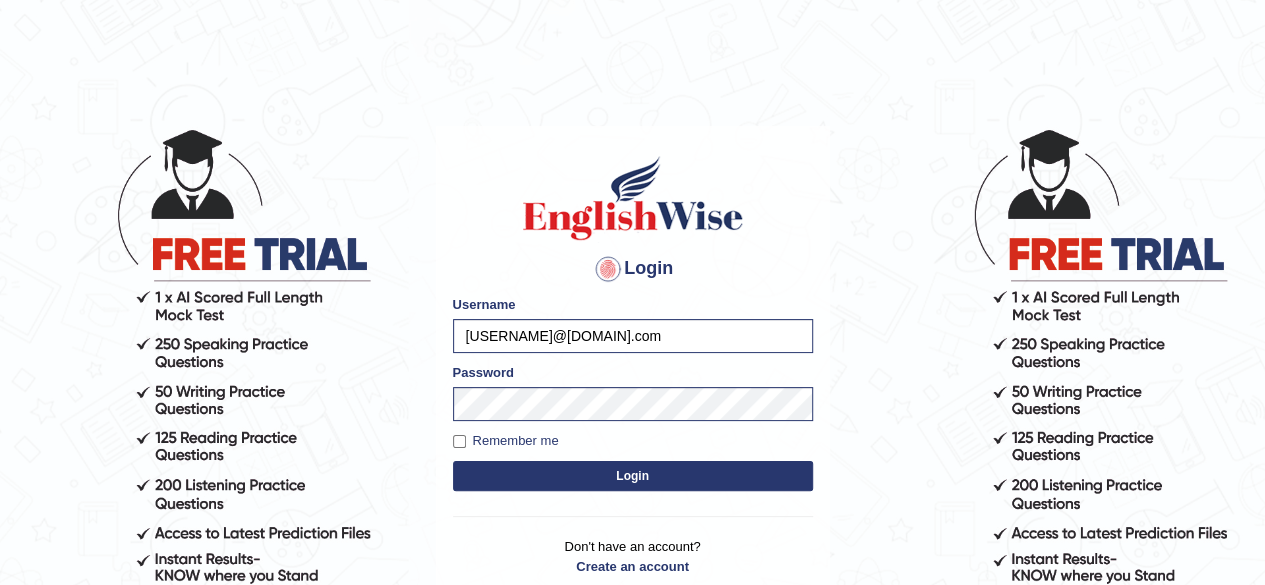click on "Login" at bounding box center [633, 476] 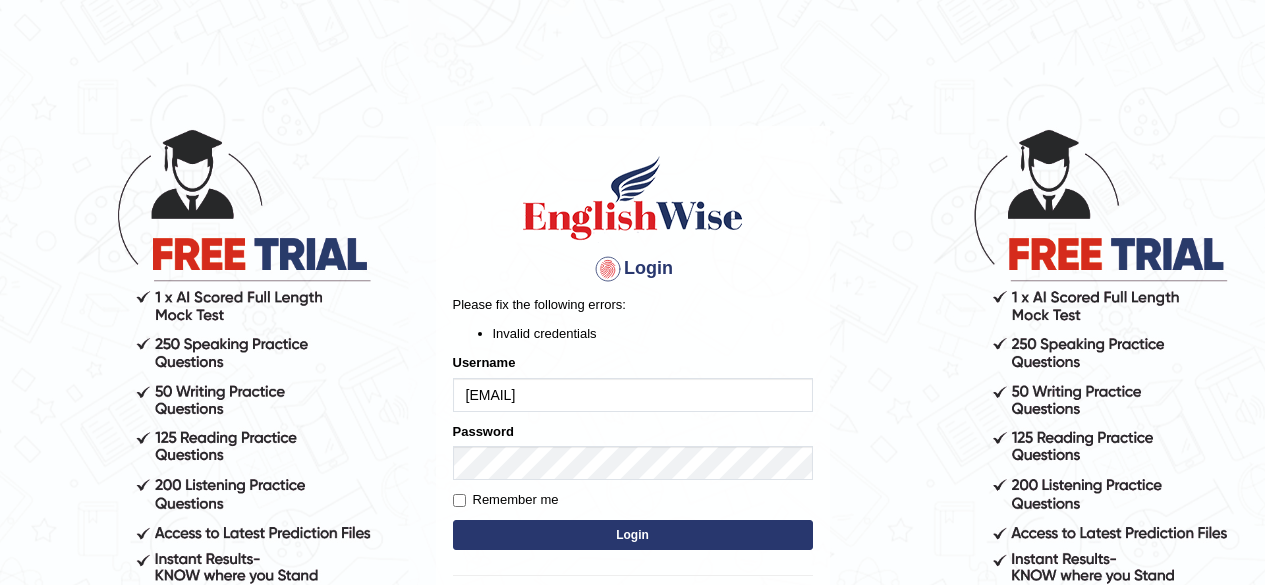 scroll, scrollTop: 0, scrollLeft: 0, axis: both 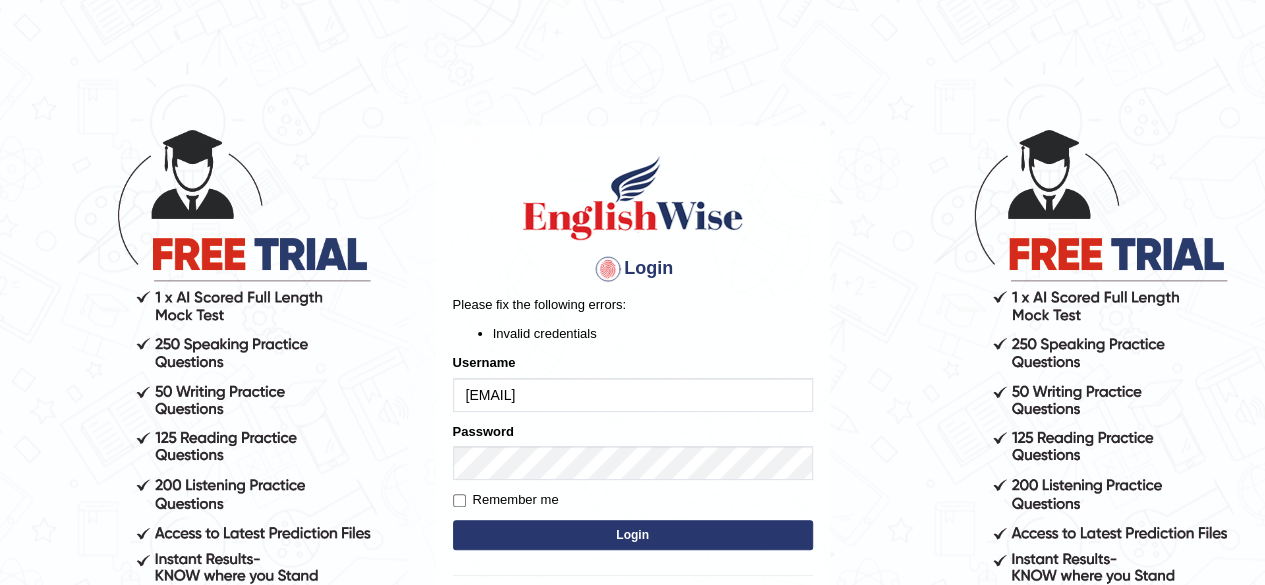 click on "Login" at bounding box center (633, 535) 